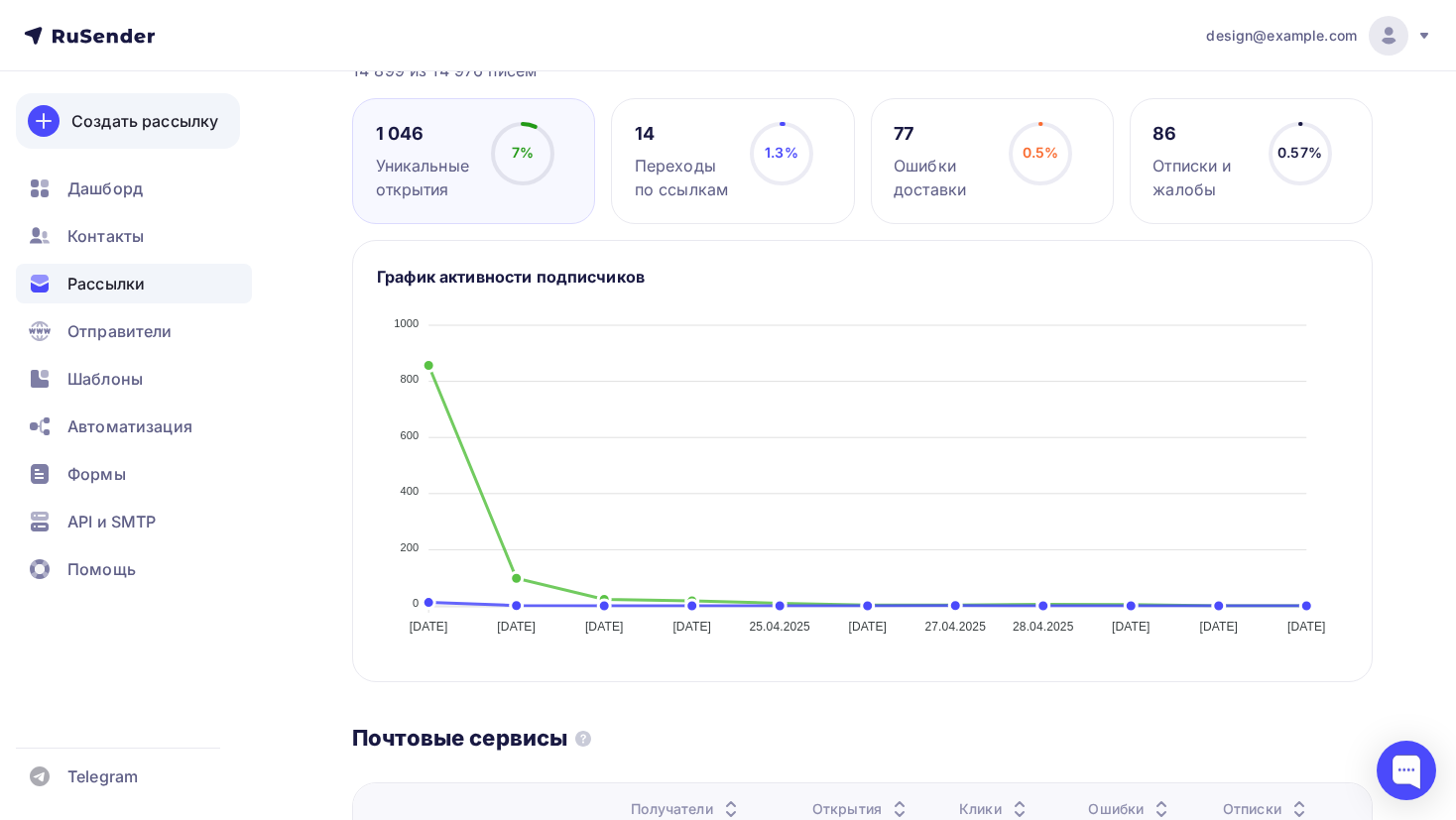 scroll, scrollTop: 282, scrollLeft: 0, axis: vertical 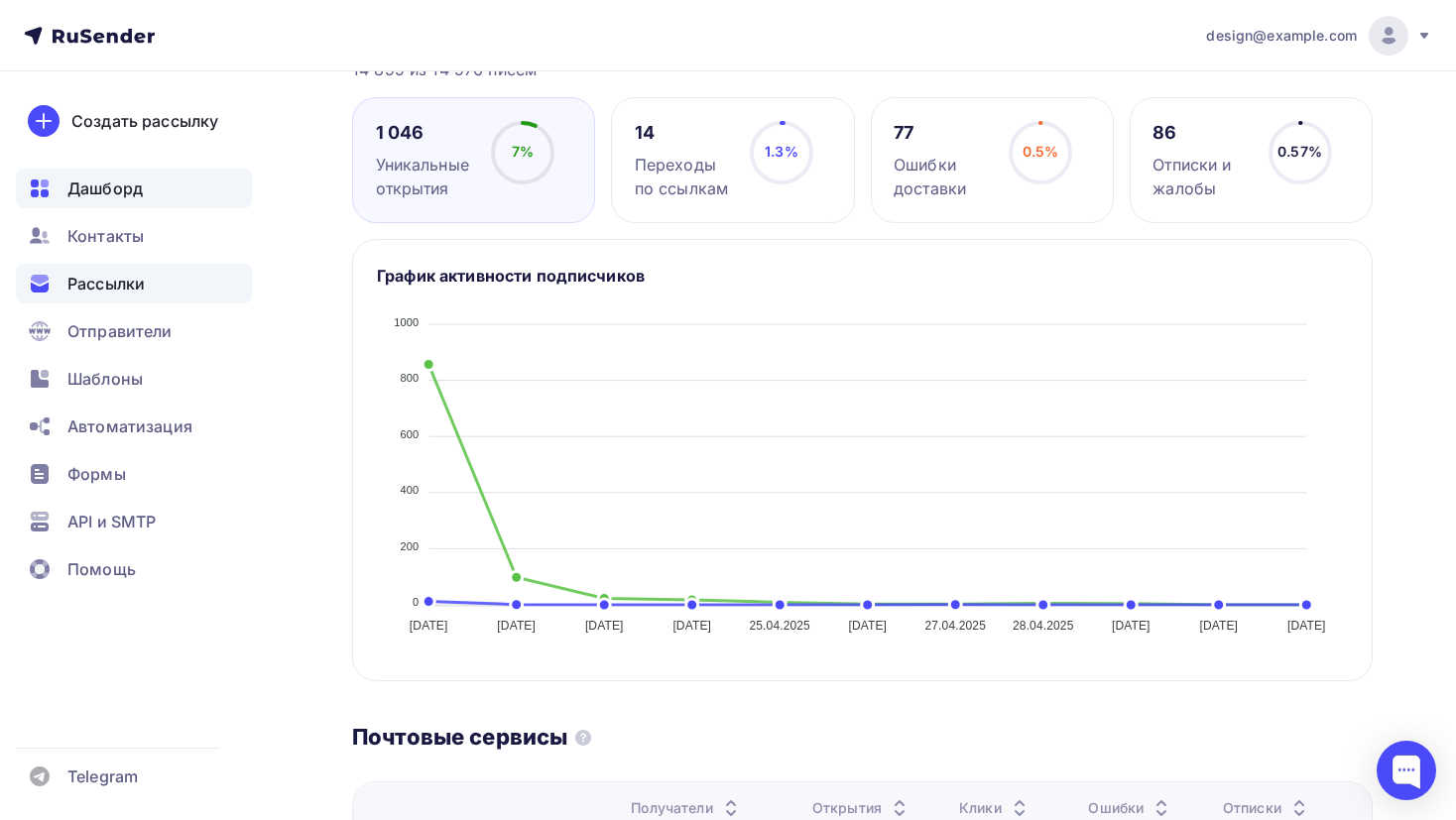 click on "Дашборд" at bounding box center (134, 188) 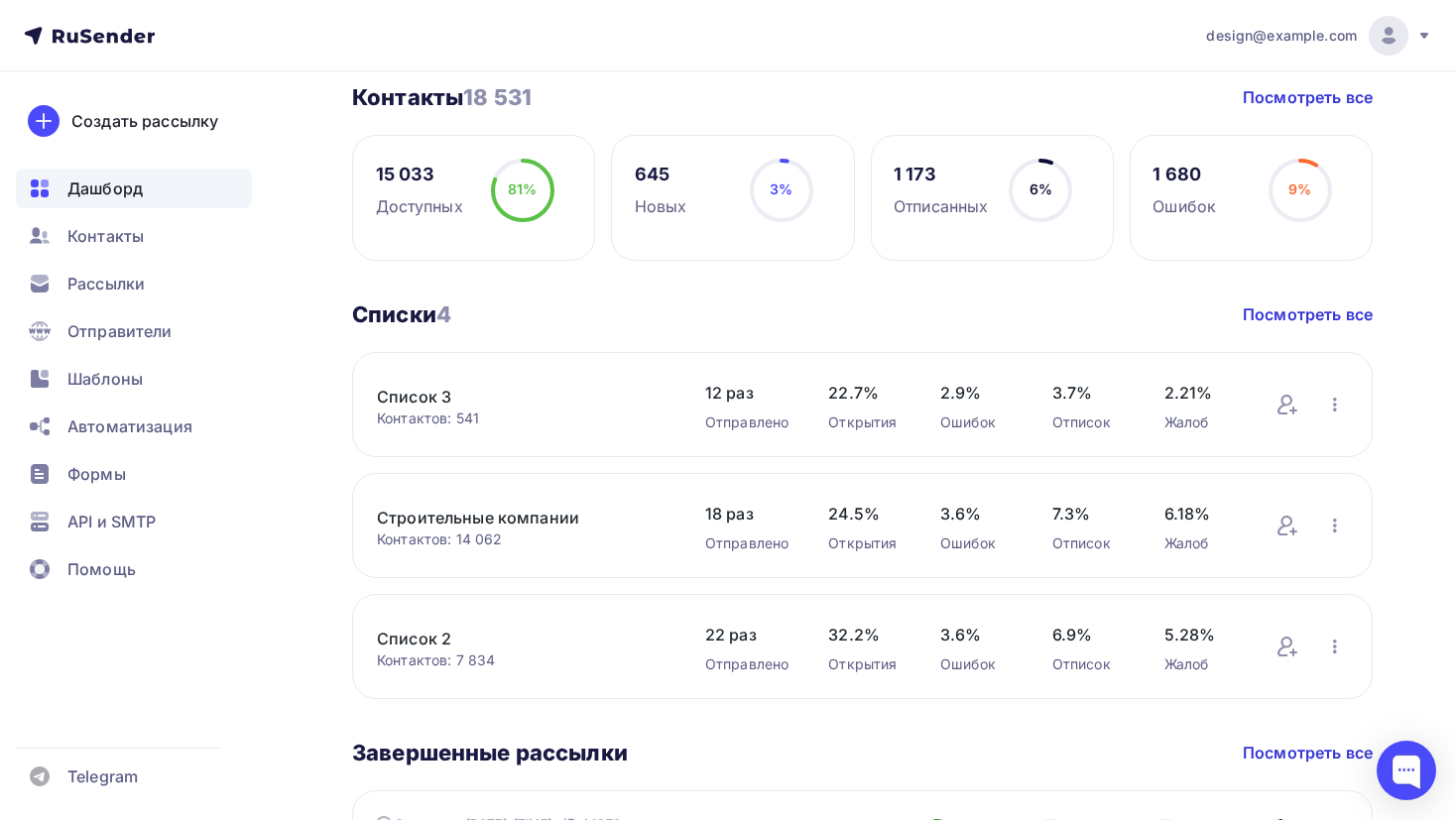 scroll, scrollTop: 363, scrollLeft: 0, axis: vertical 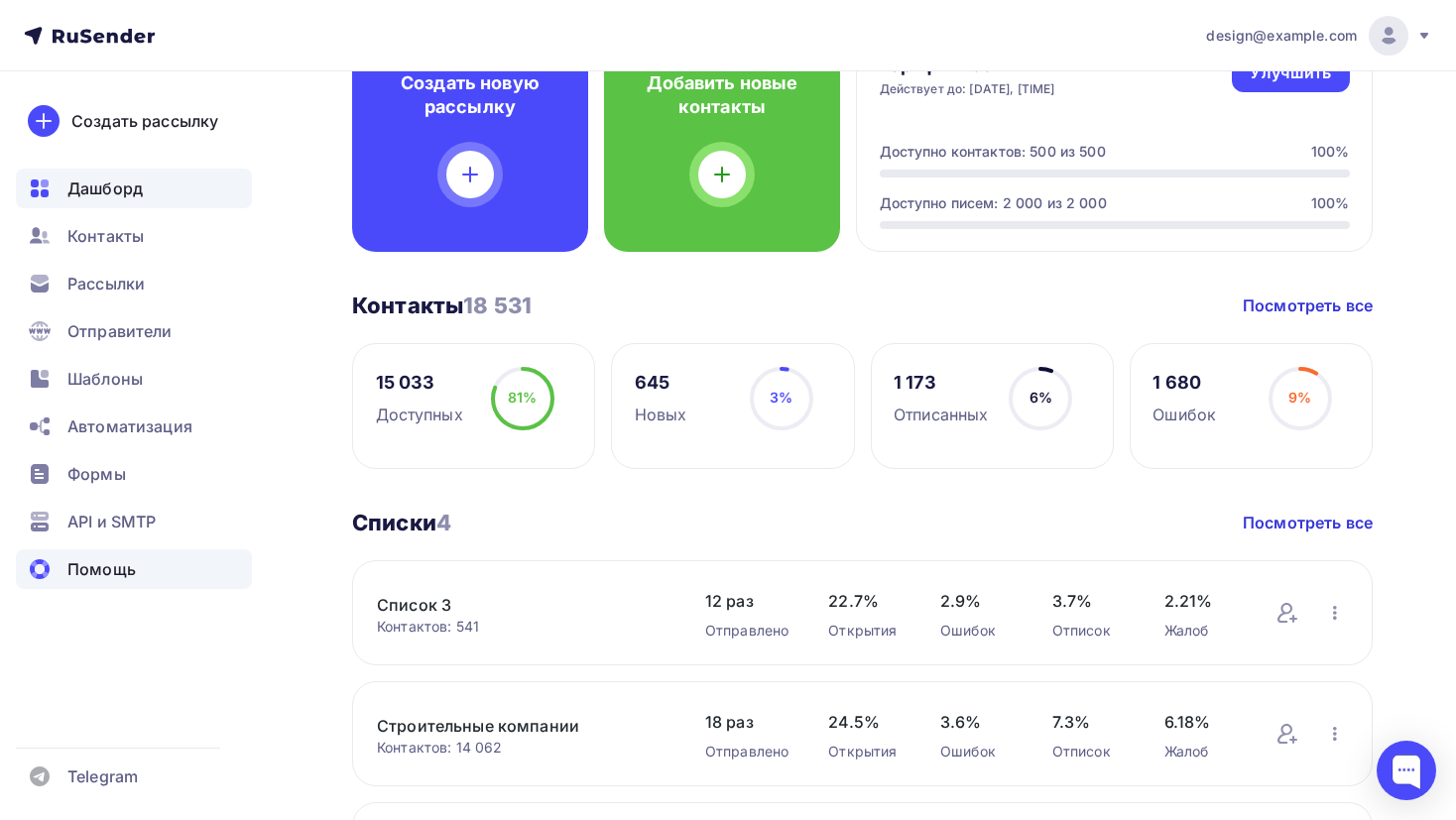 click on "Помощь" at bounding box center (111, 522) 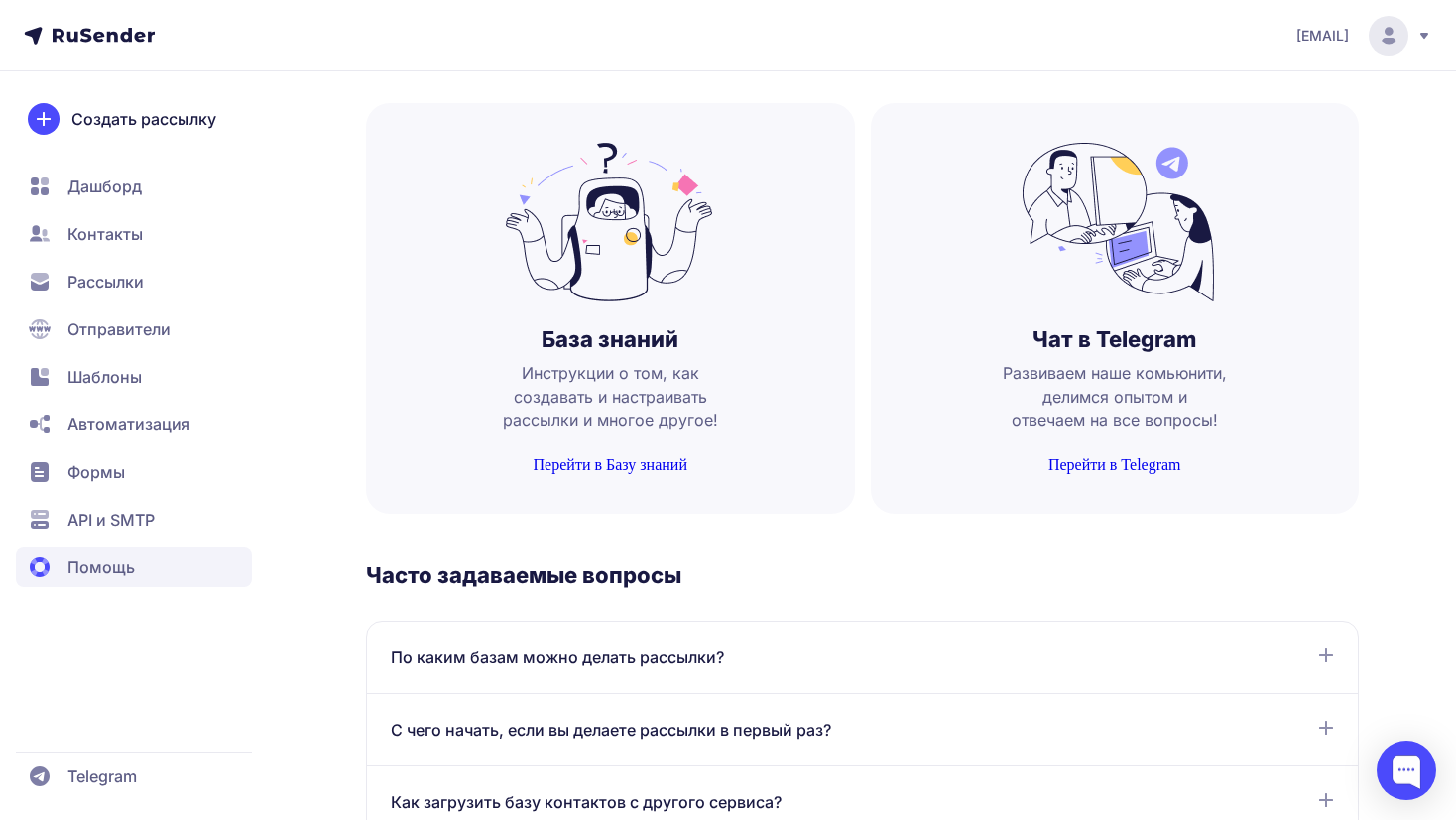 scroll, scrollTop: 79, scrollLeft: 0, axis: vertical 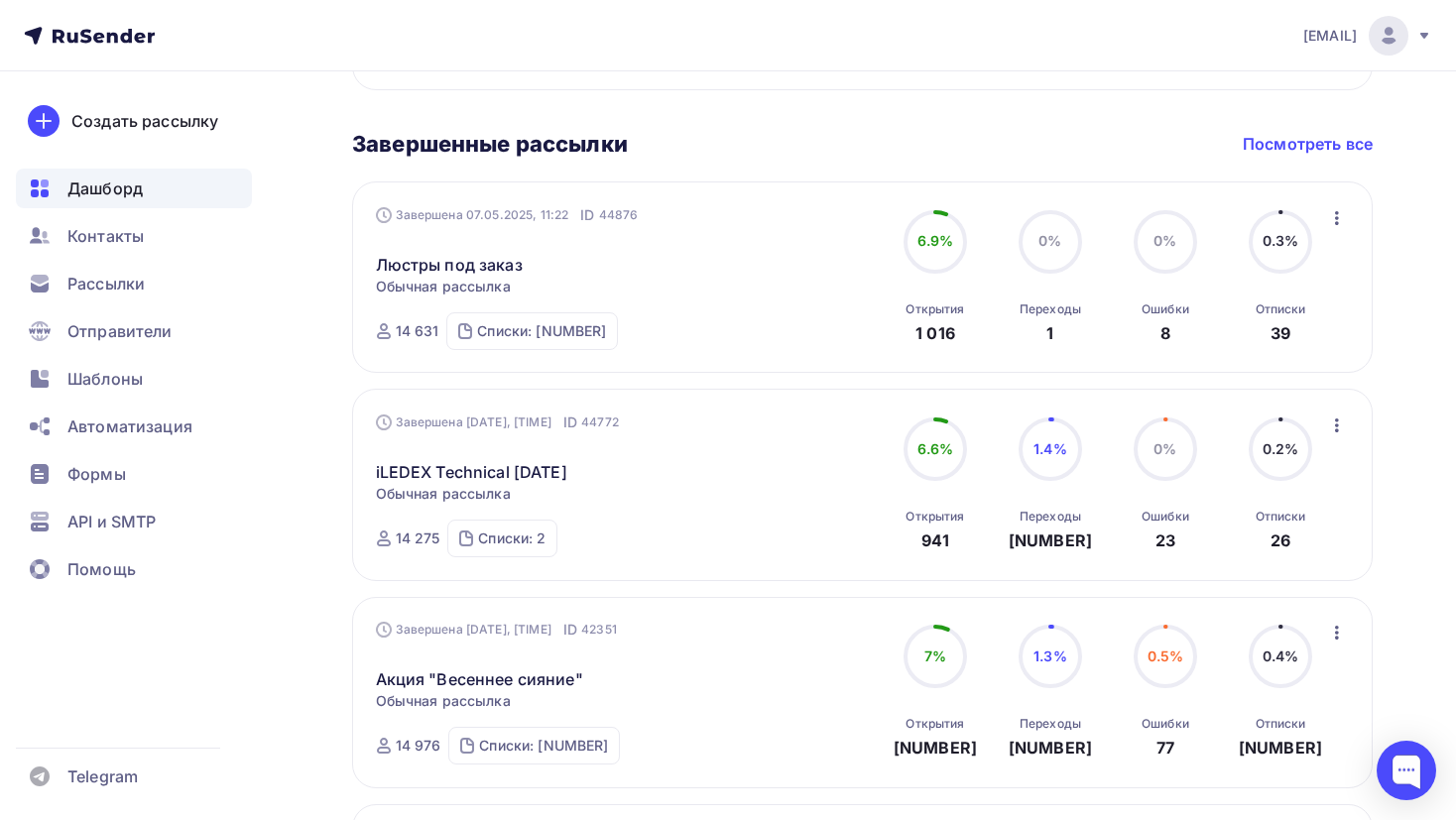 click on "Посмотреть все" at bounding box center (1307, 144) 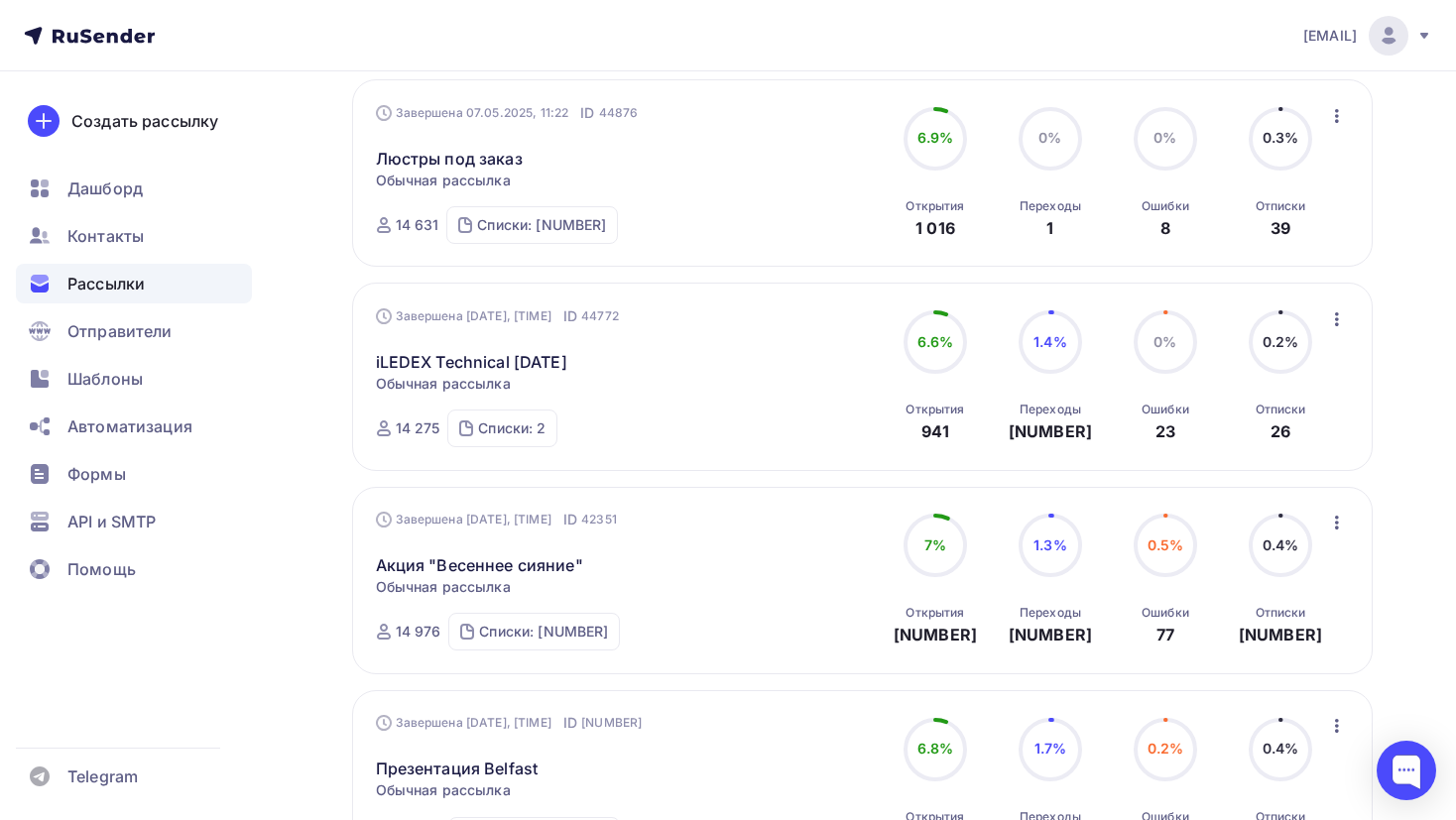 scroll, scrollTop: 151, scrollLeft: 0, axis: vertical 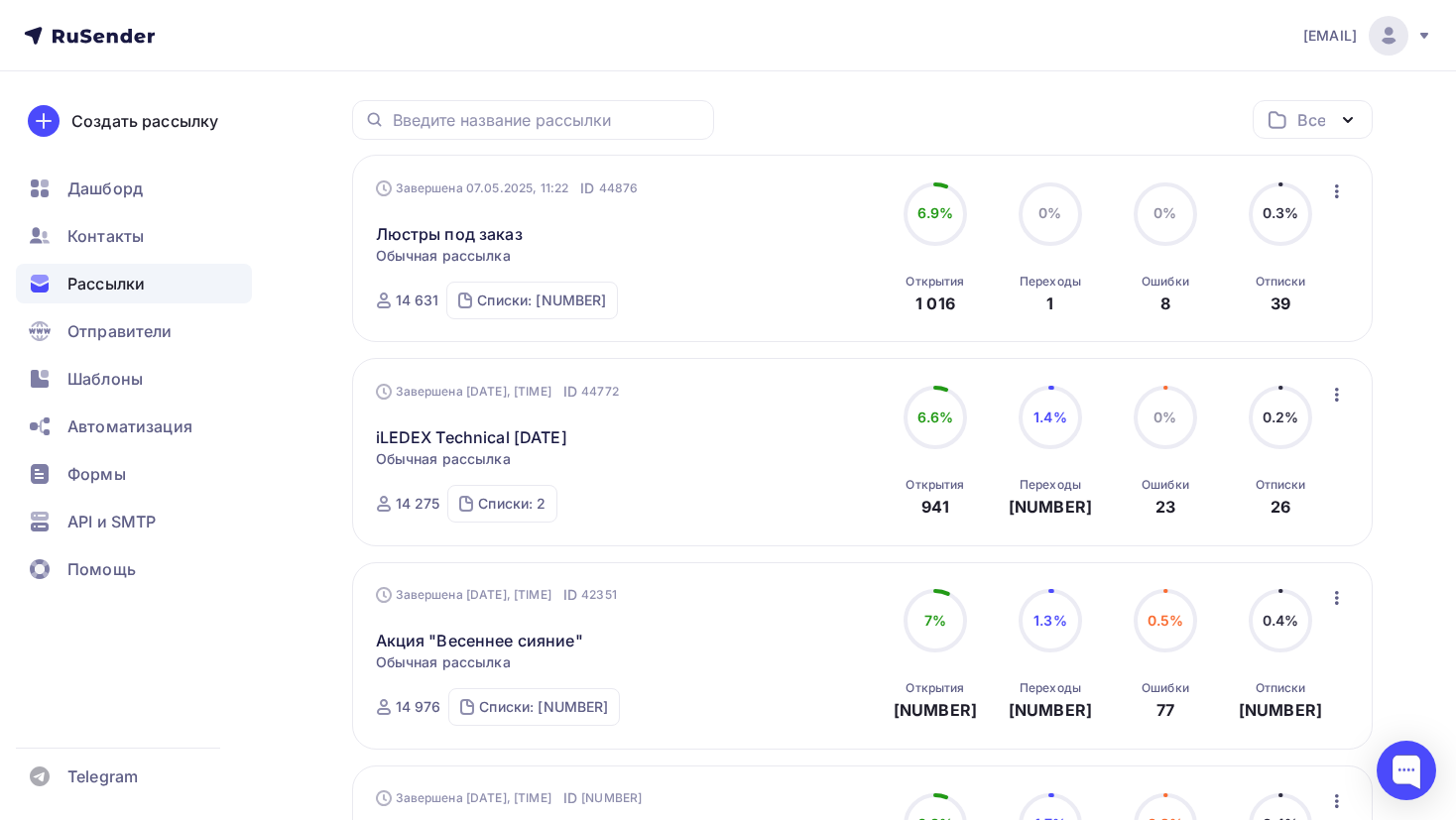 click on "Все" at bounding box center [1312, 119] 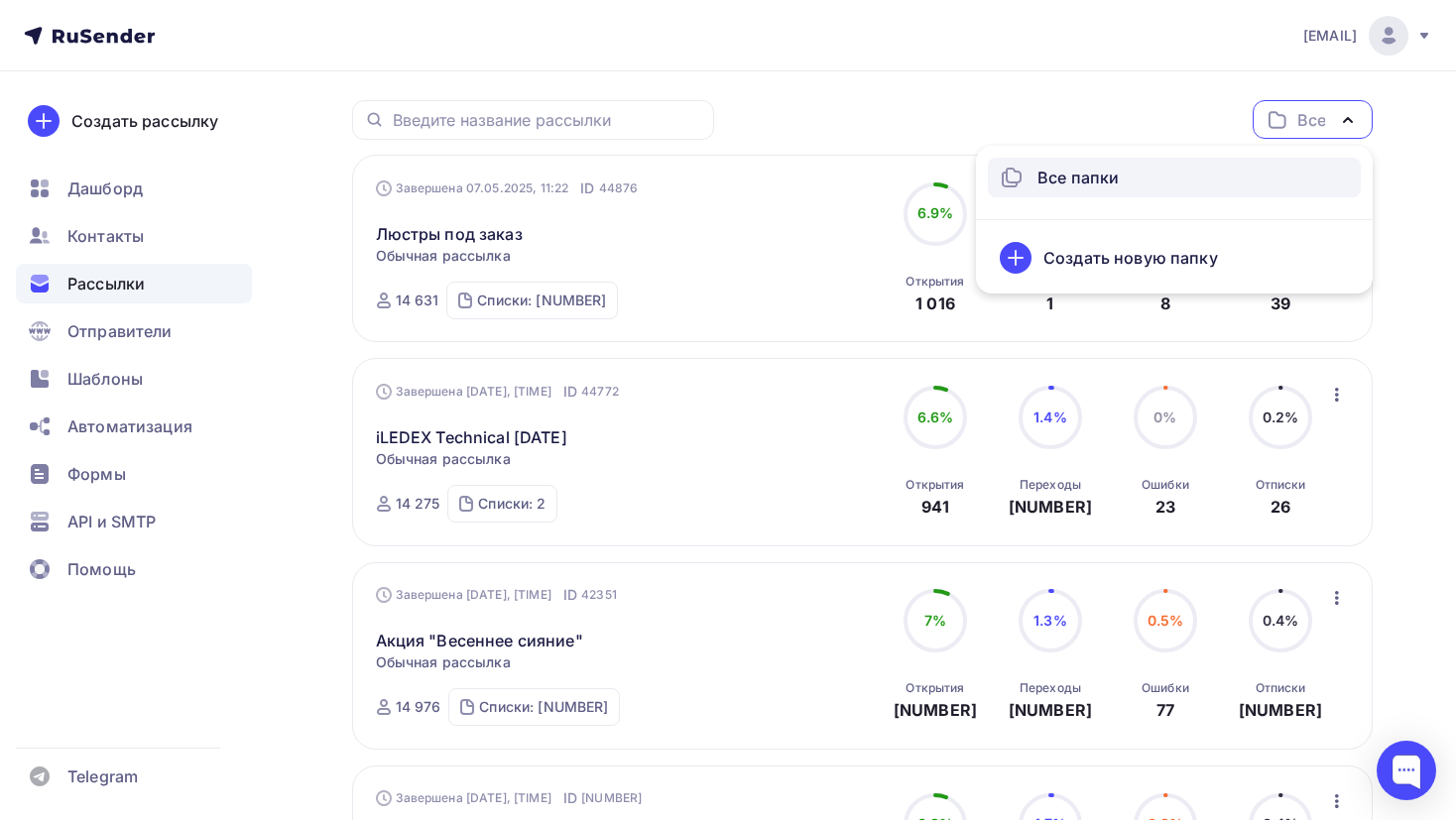 click on "Все" at bounding box center (1312, 119) 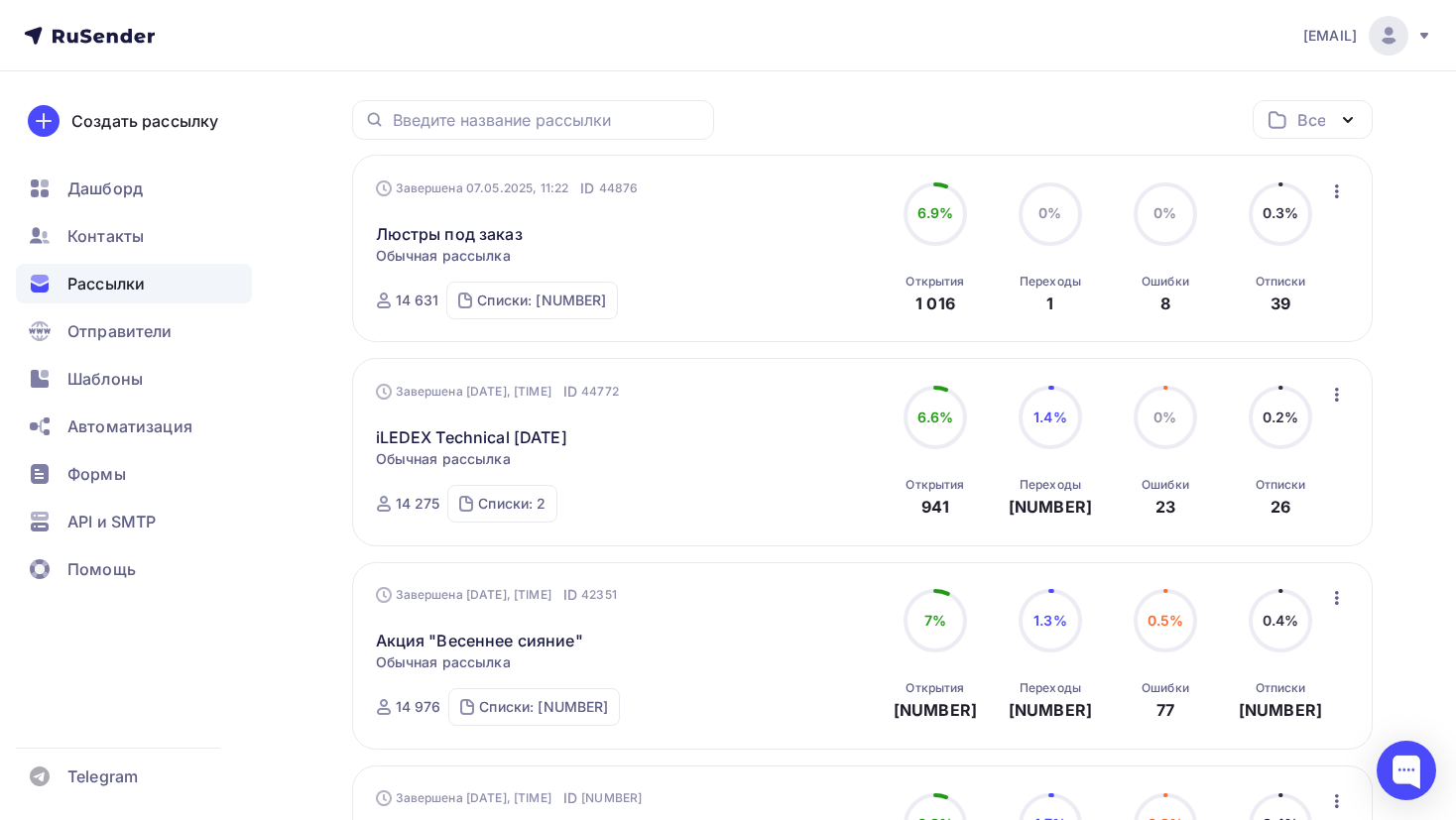 click on "Все" at bounding box center [1312, 119] 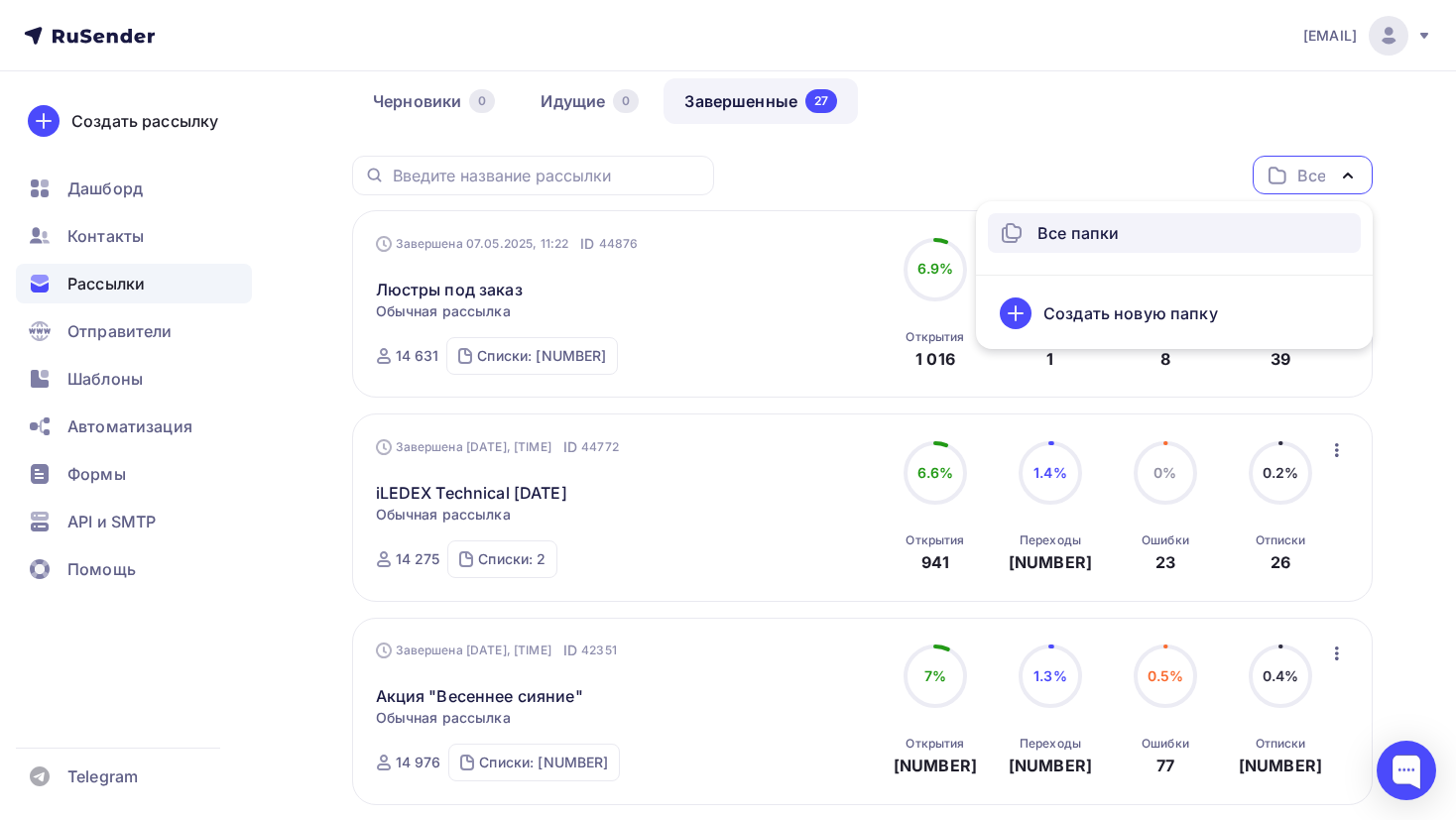 scroll, scrollTop: 22, scrollLeft: 0, axis: vertical 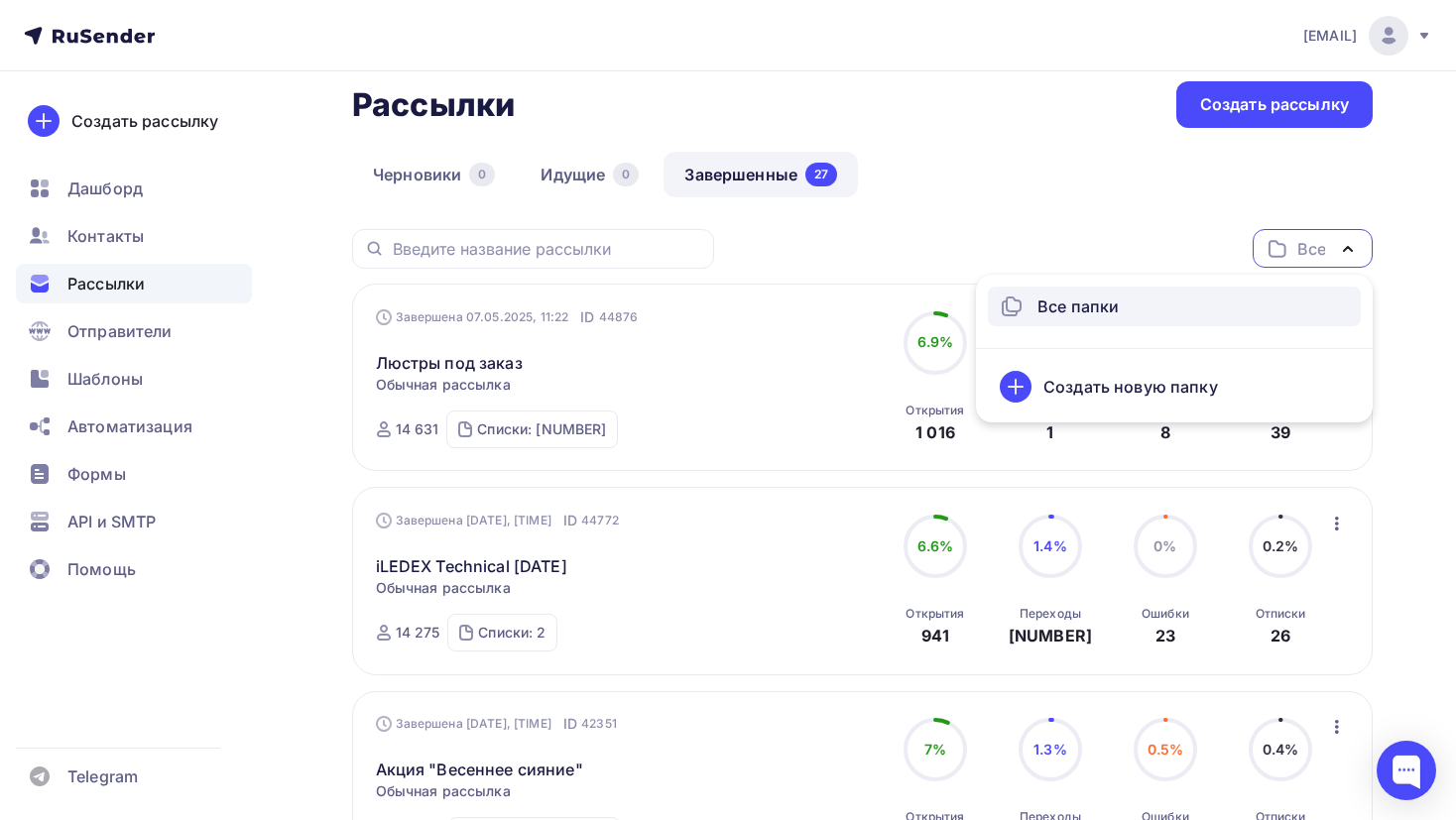 drag, startPoint x: 1013, startPoint y: 182, endPoint x: 812, endPoint y: 232, distance: 207.12557 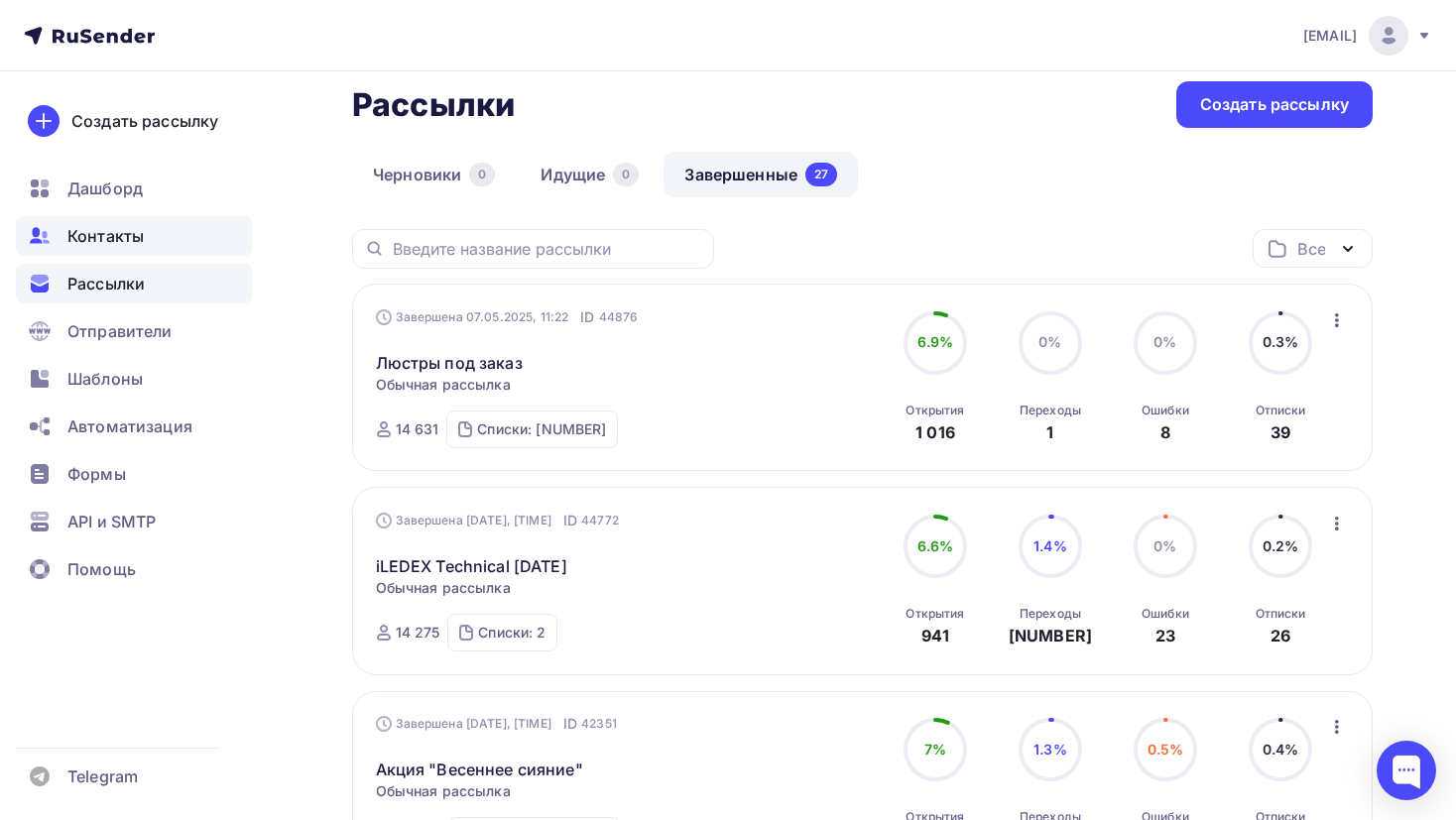 click on "Контакты" at bounding box center [134, 236] 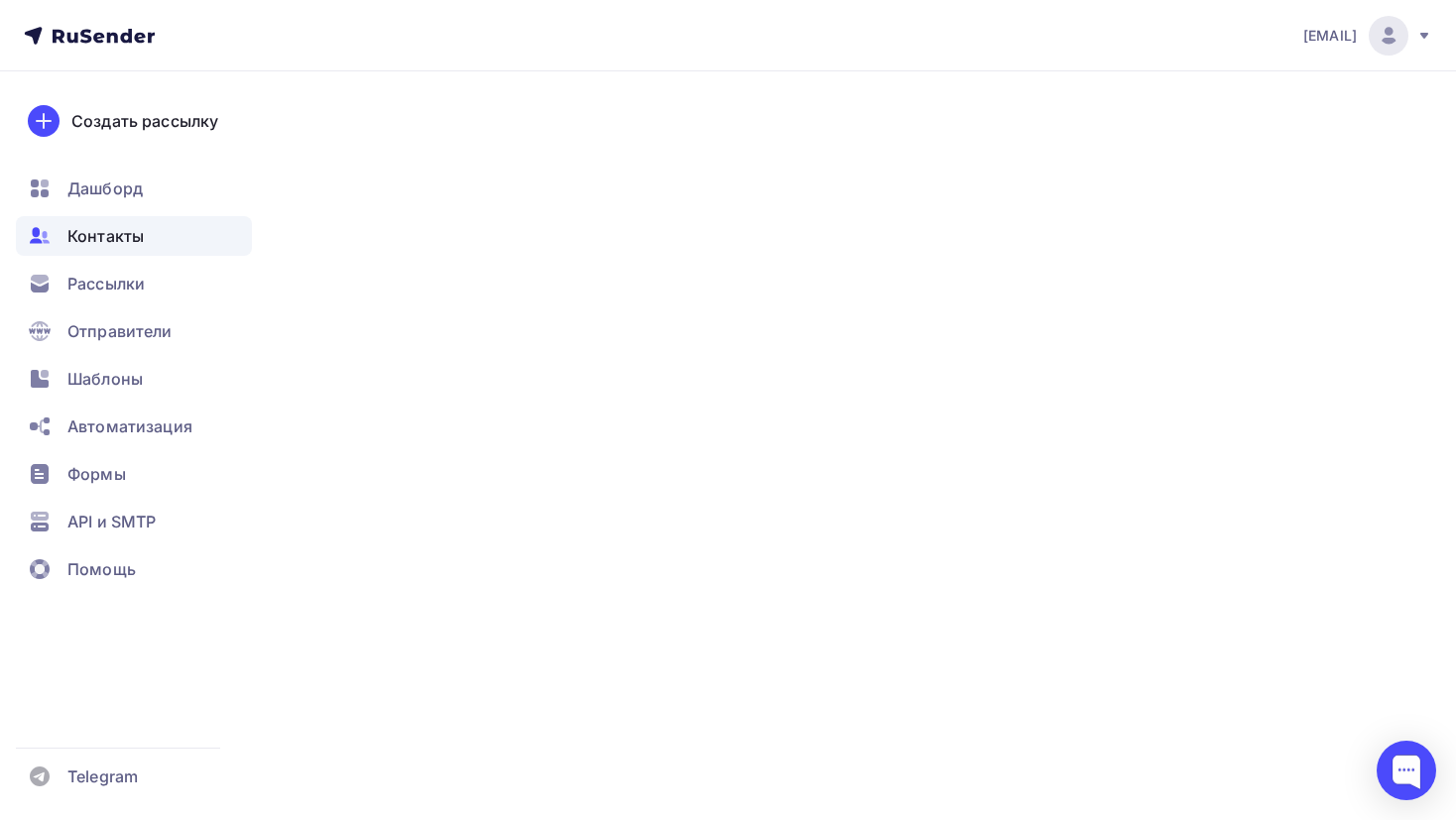 scroll, scrollTop: 0, scrollLeft: 0, axis: both 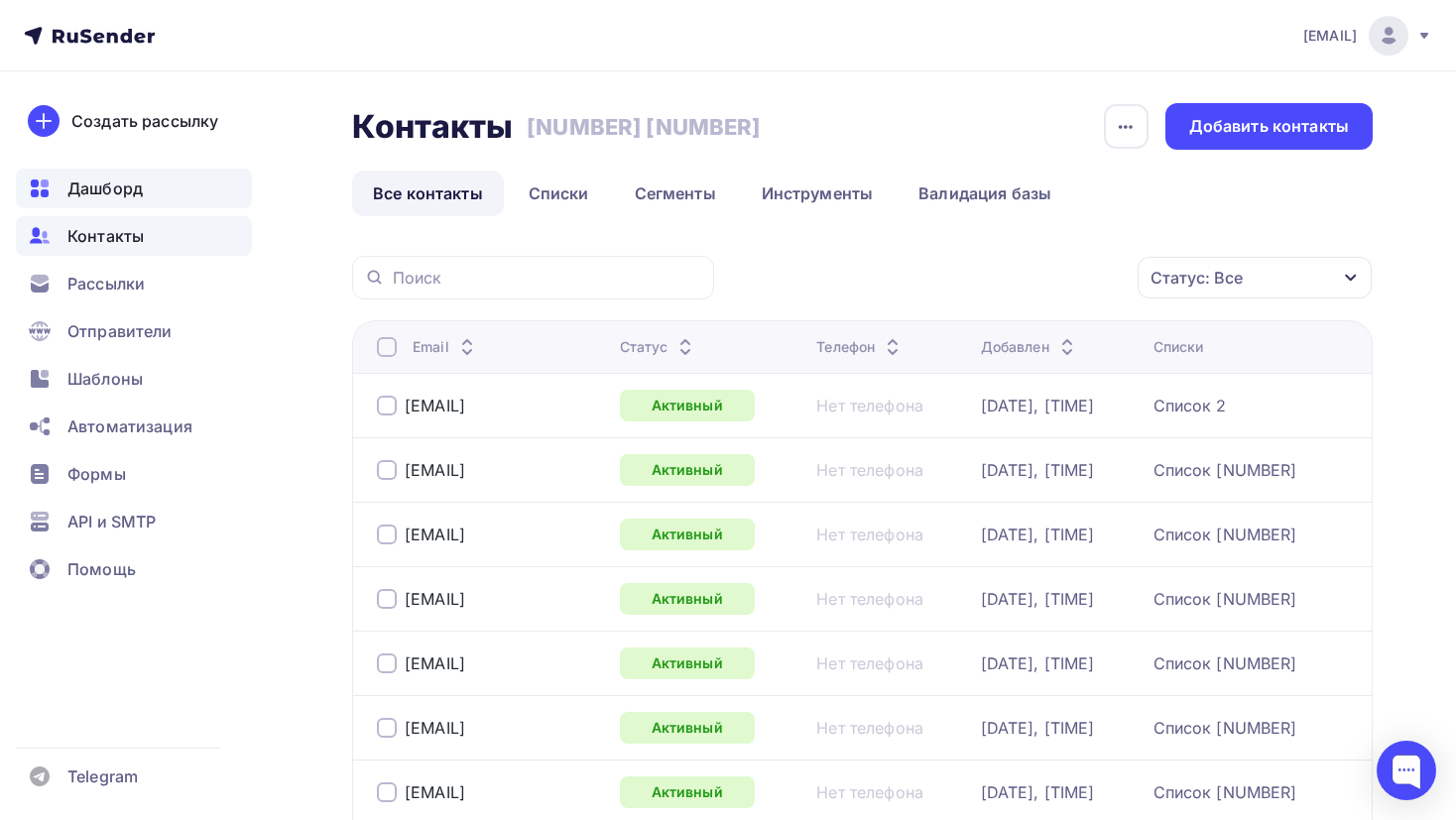 click on "Дашборд" at bounding box center [105, 188] 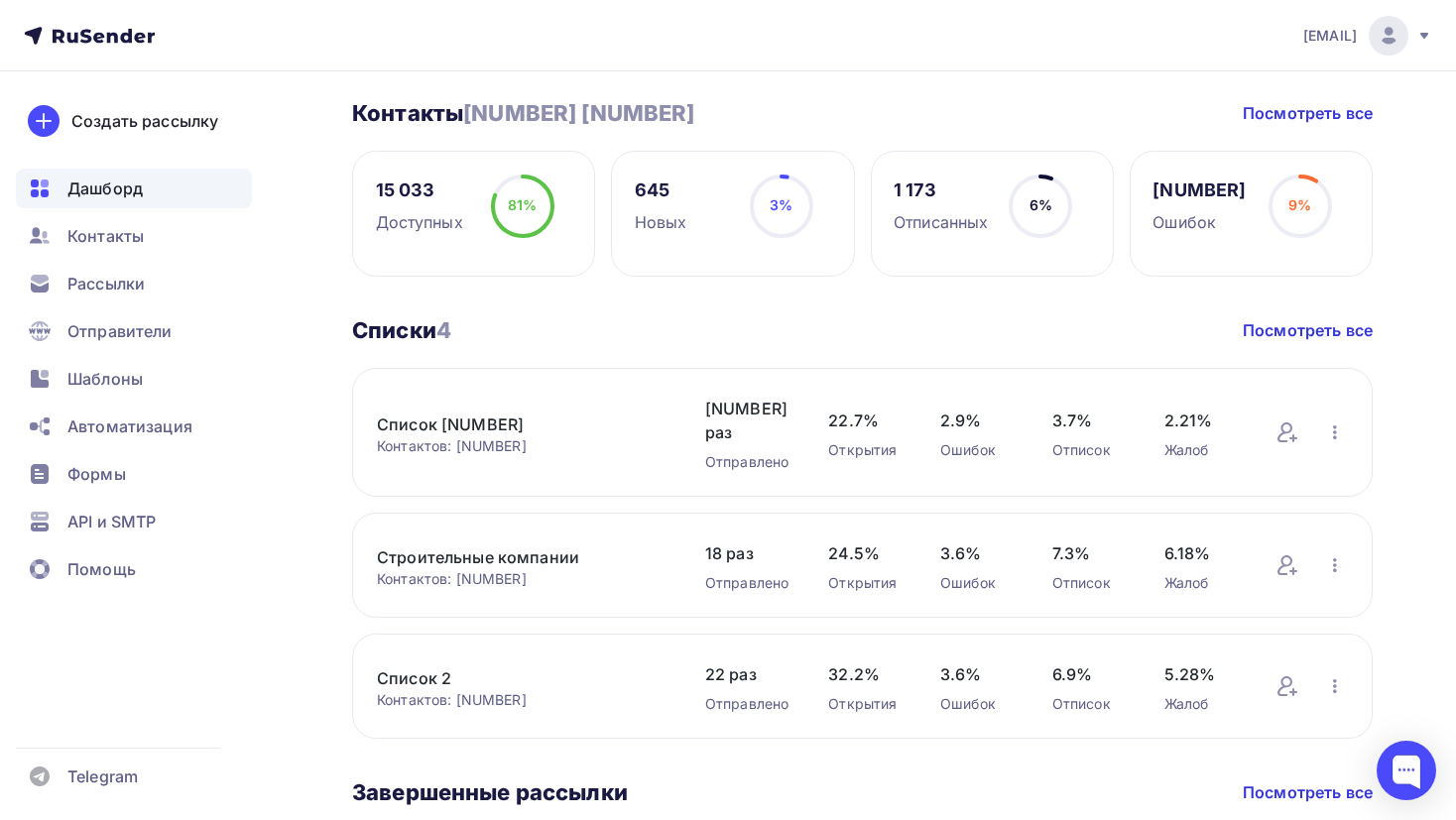 scroll, scrollTop: 351, scrollLeft: 0, axis: vertical 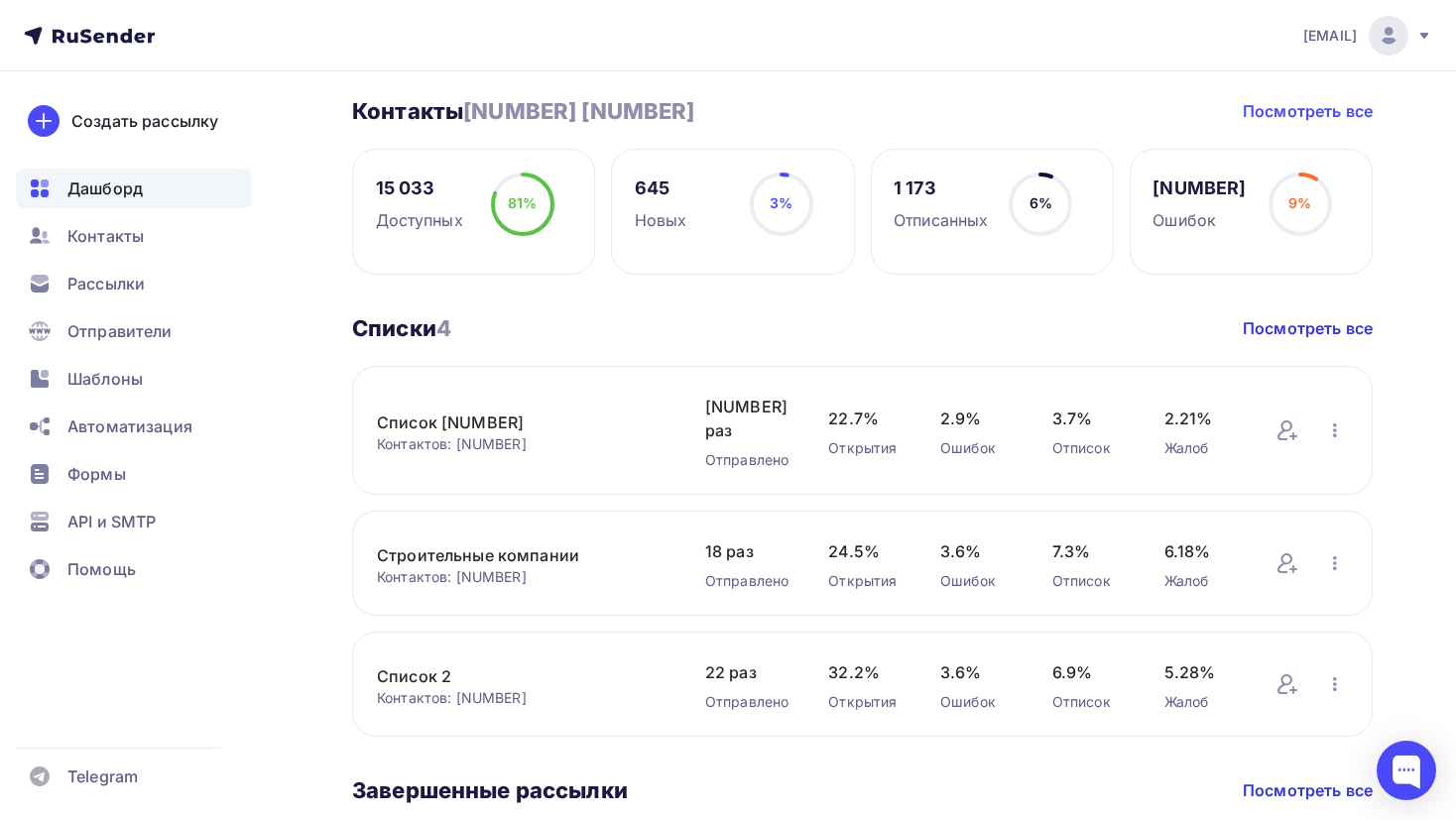 click on "Посмотреть все" at bounding box center [1307, 111] 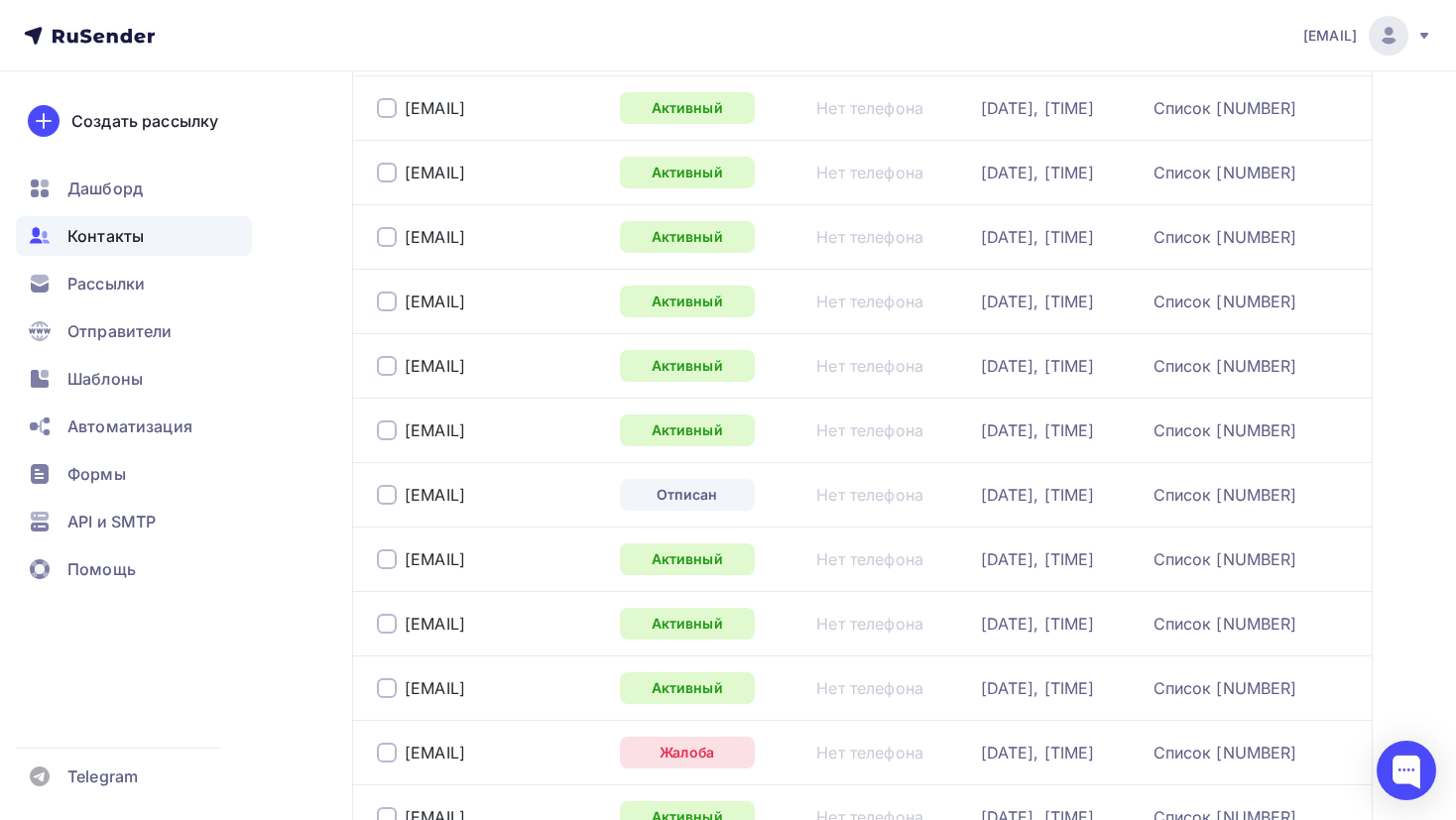 scroll, scrollTop: 0, scrollLeft: 0, axis: both 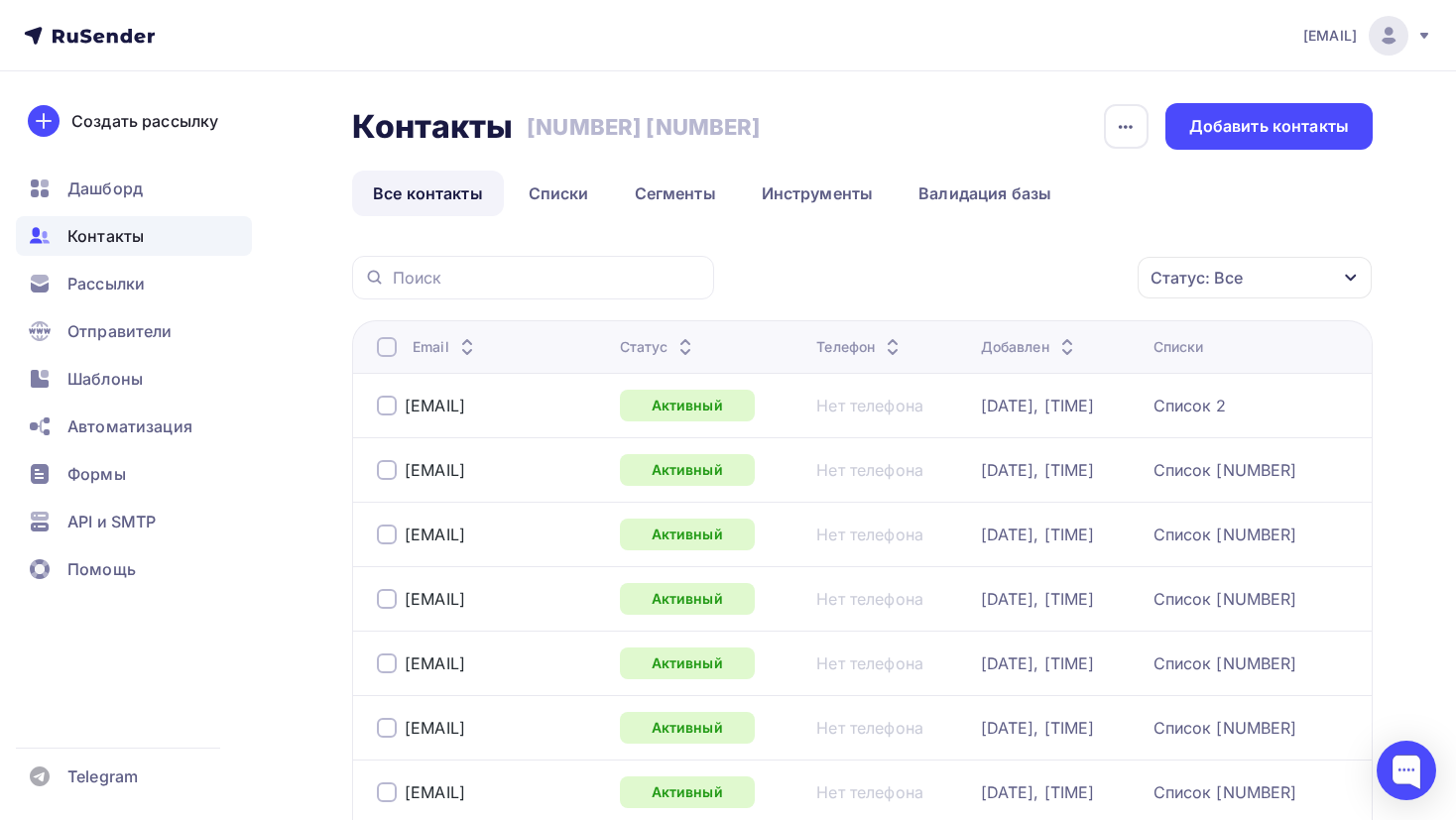 click on "Контакты" at bounding box center (134, 236) 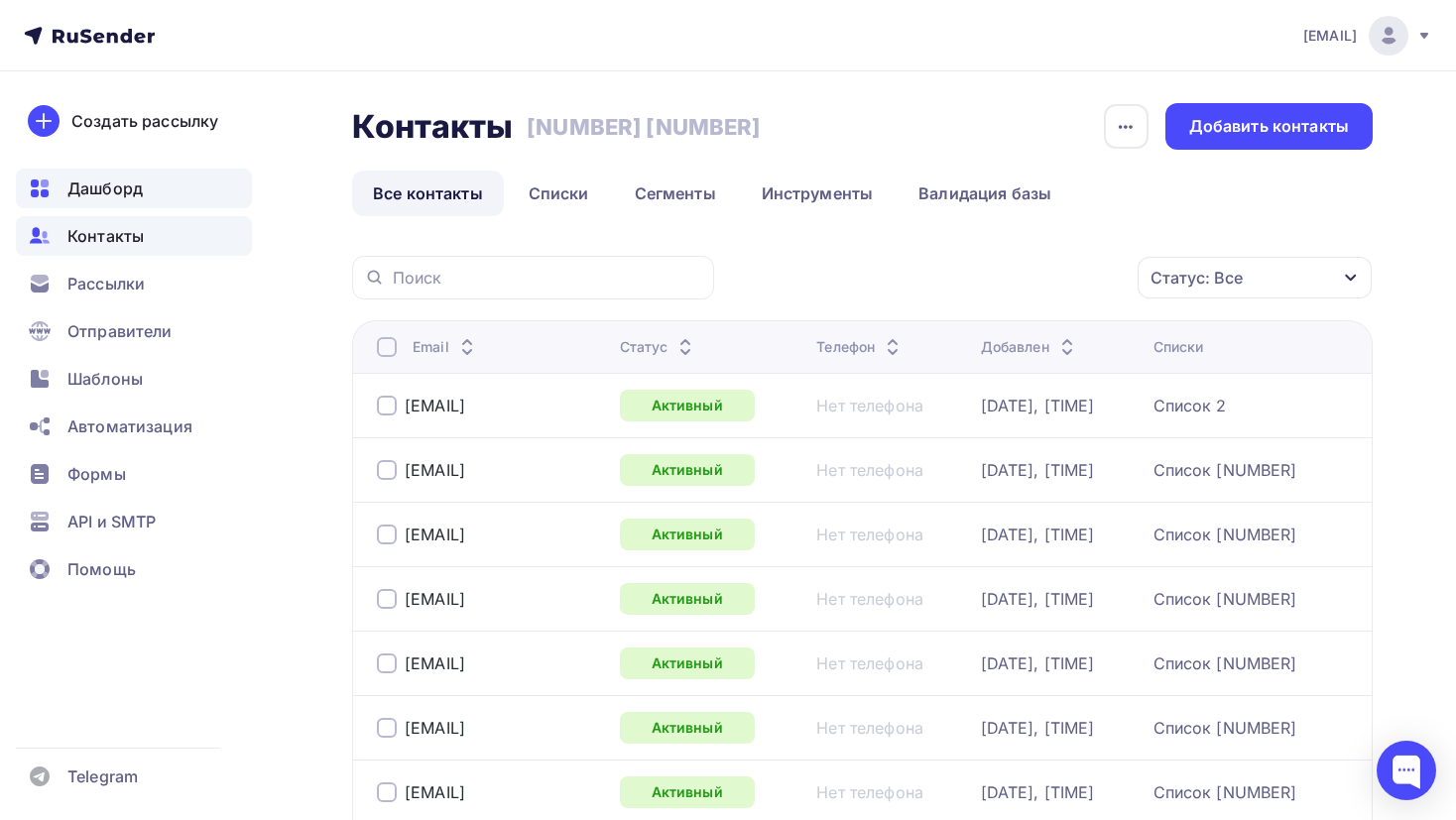 click on "Дашборд" at bounding box center (105, 188) 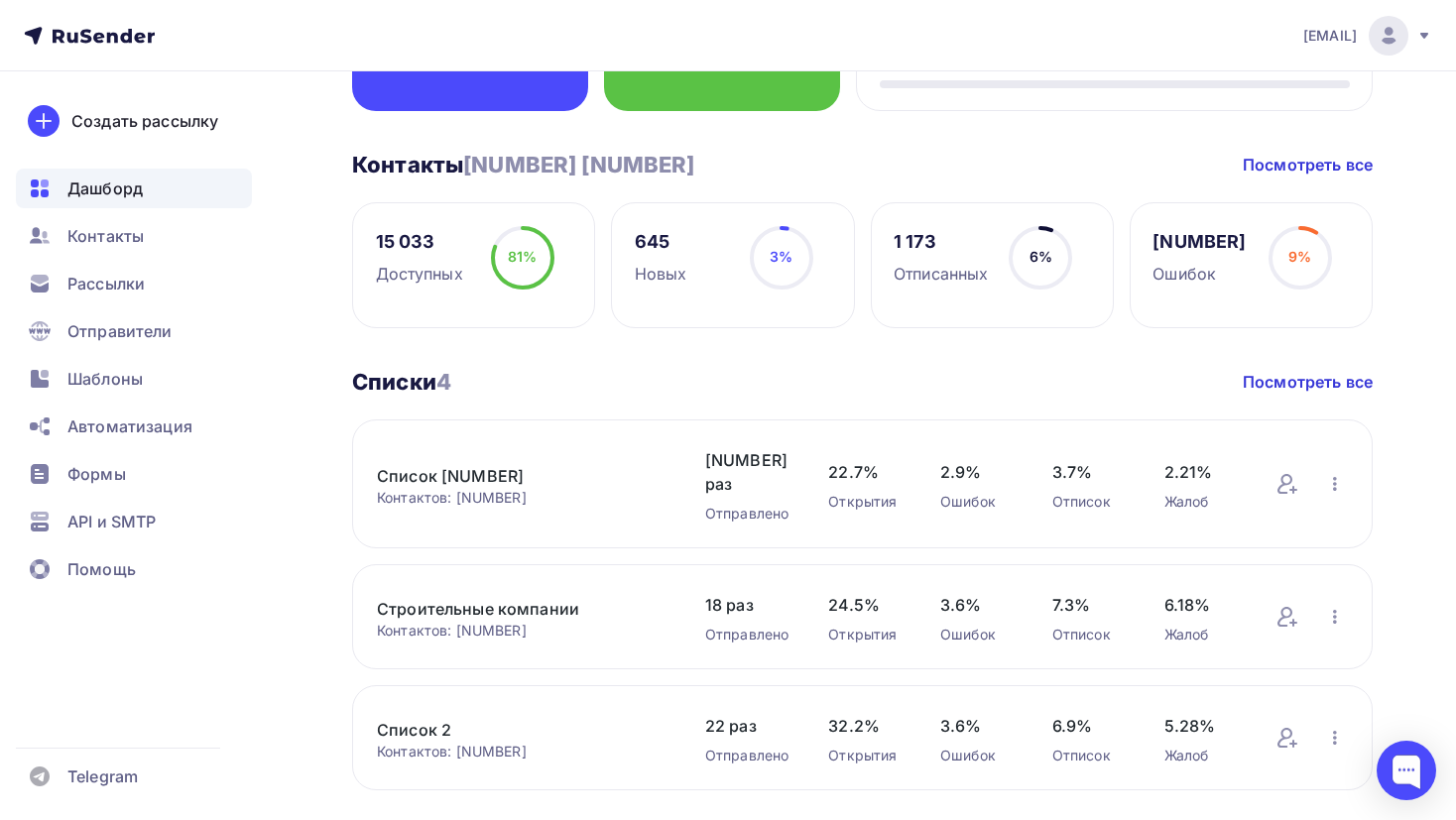 scroll, scrollTop: 0, scrollLeft: 0, axis: both 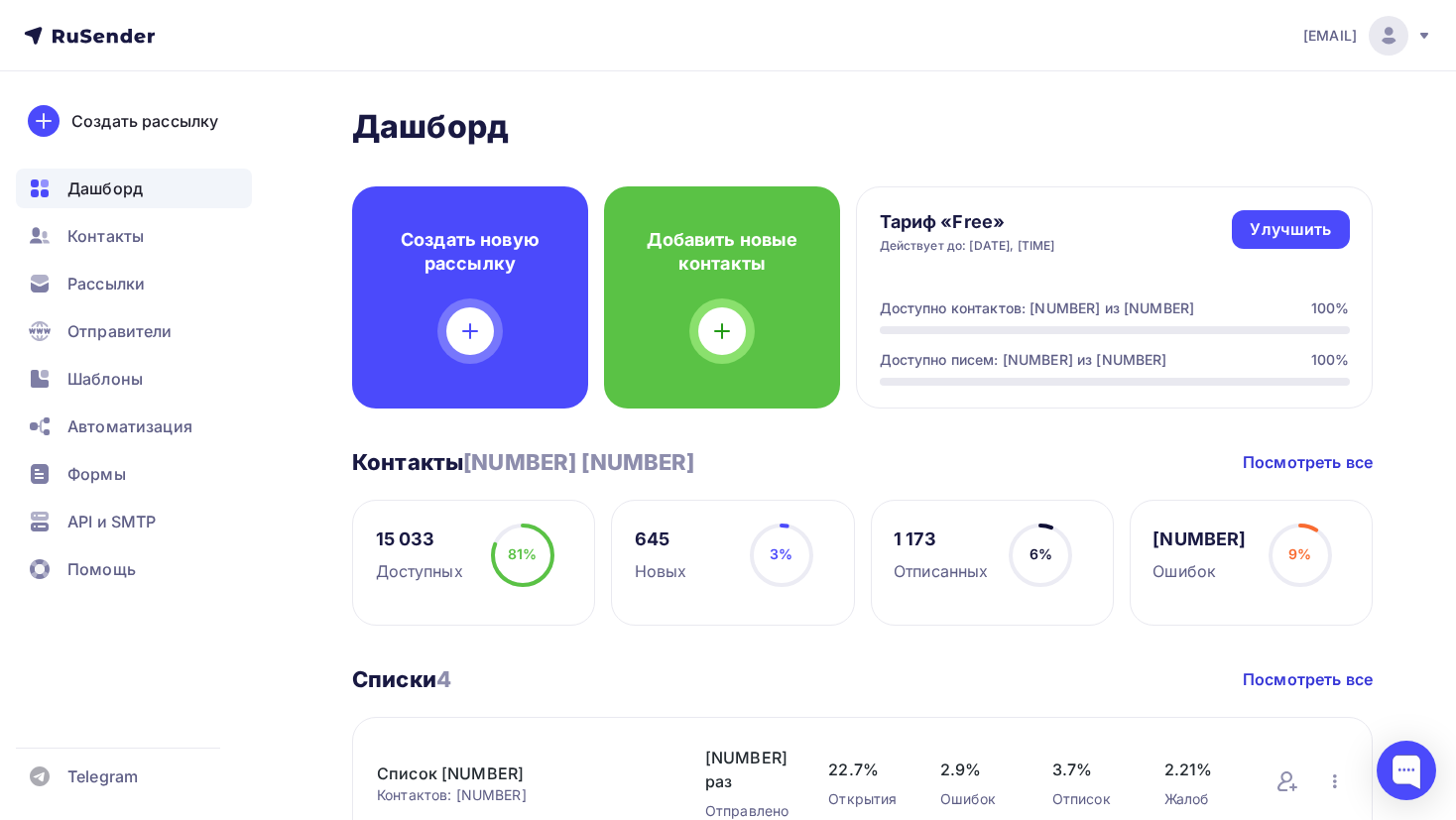 drag, startPoint x: 523, startPoint y: 138, endPoint x: 574, endPoint y: 126, distance: 52.392748 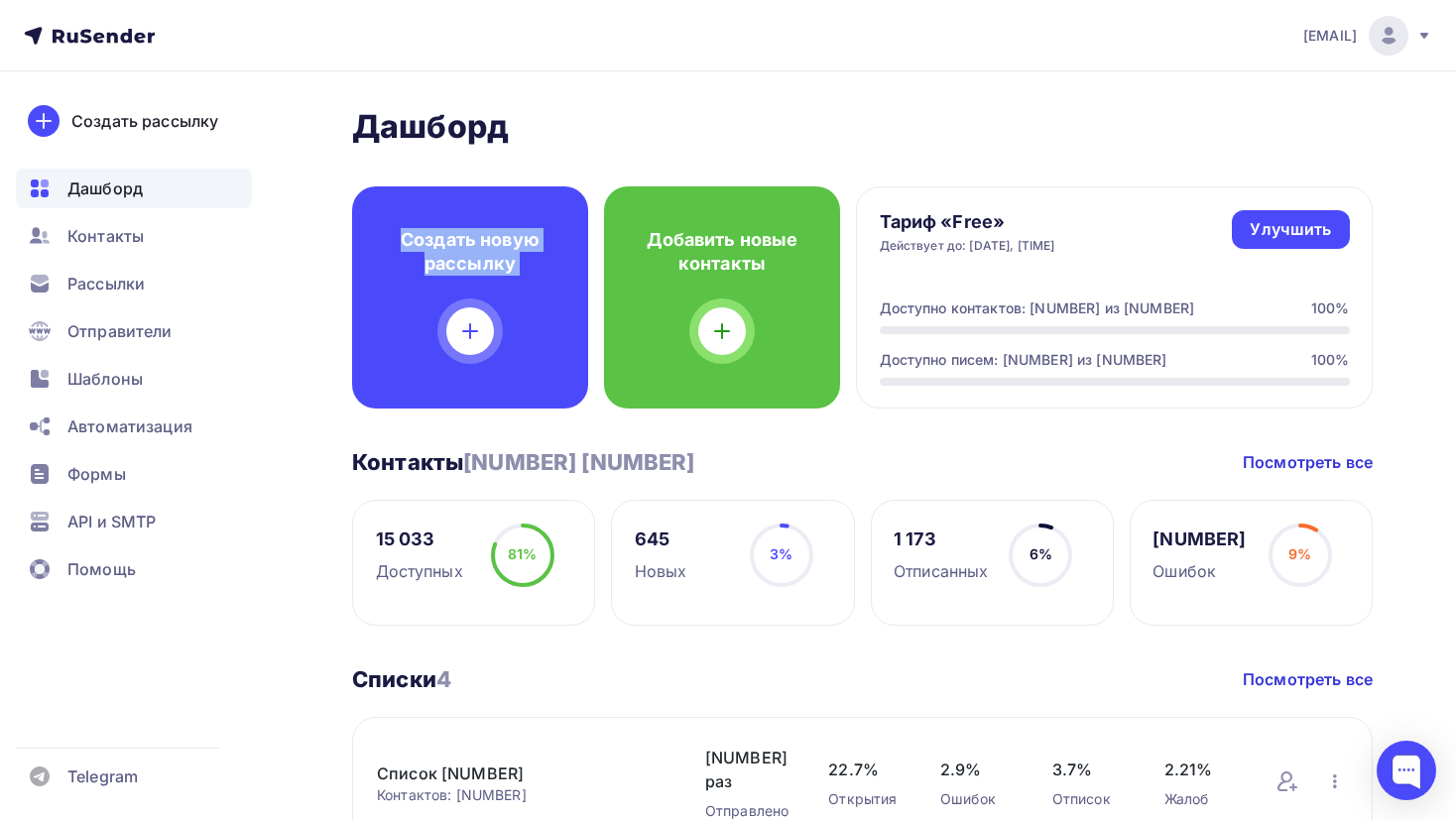 drag, startPoint x: 563, startPoint y: 126, endPoint x: 617, endPoint y: 145, distance: 57.245087 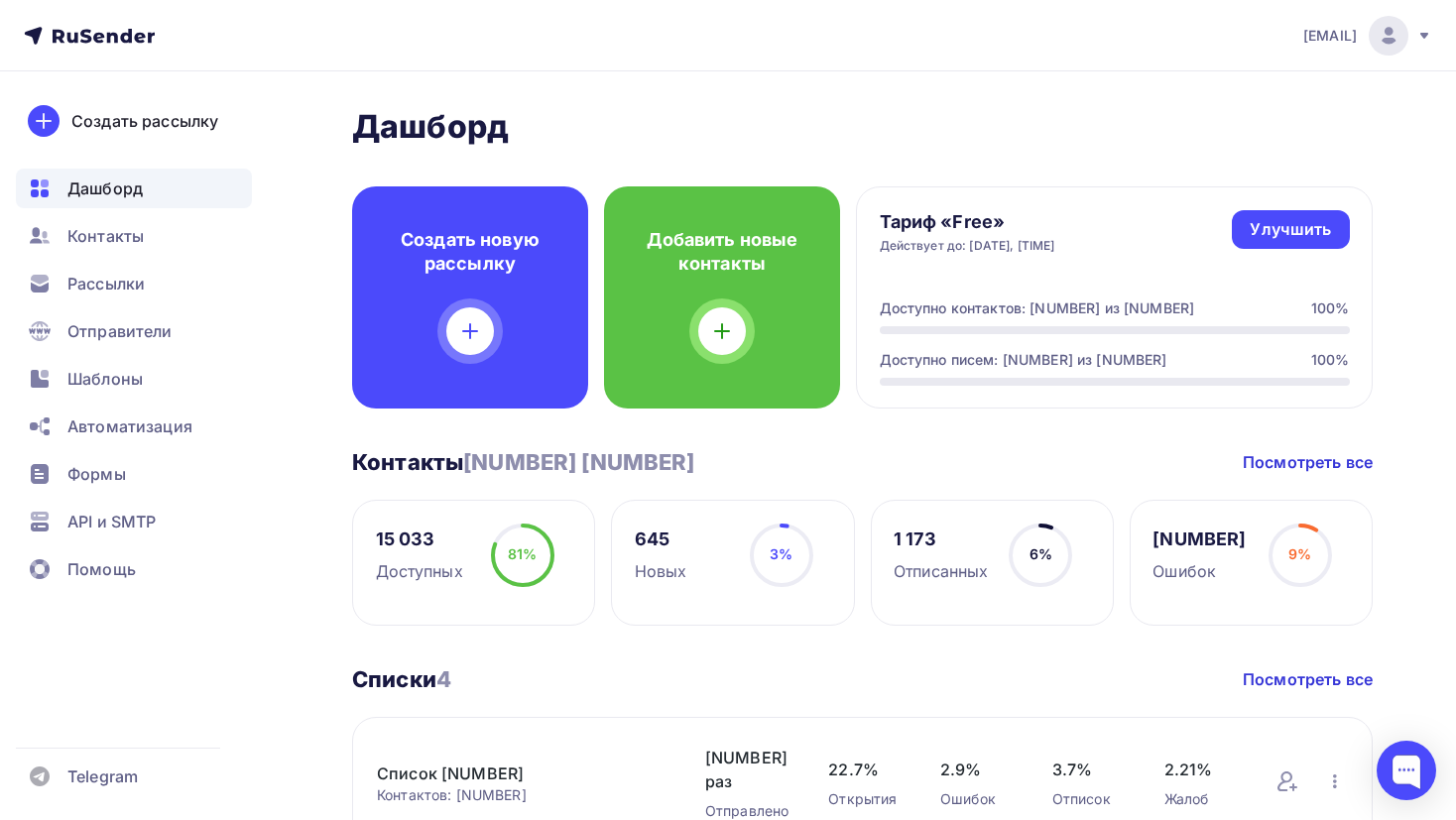 click on "Дашборд" at bounding box center (862, 127) 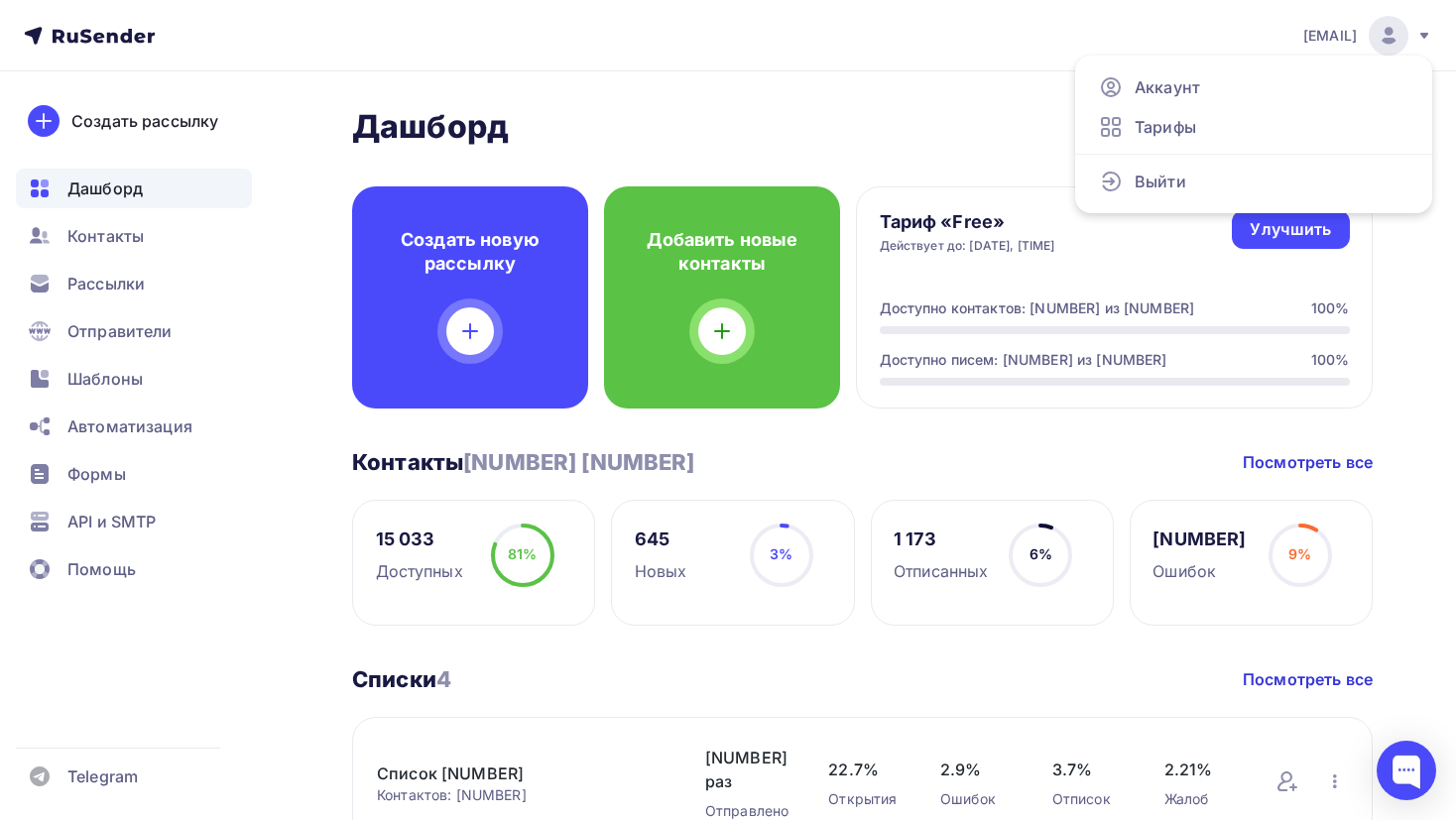 click at bounding box center [1424, 36] 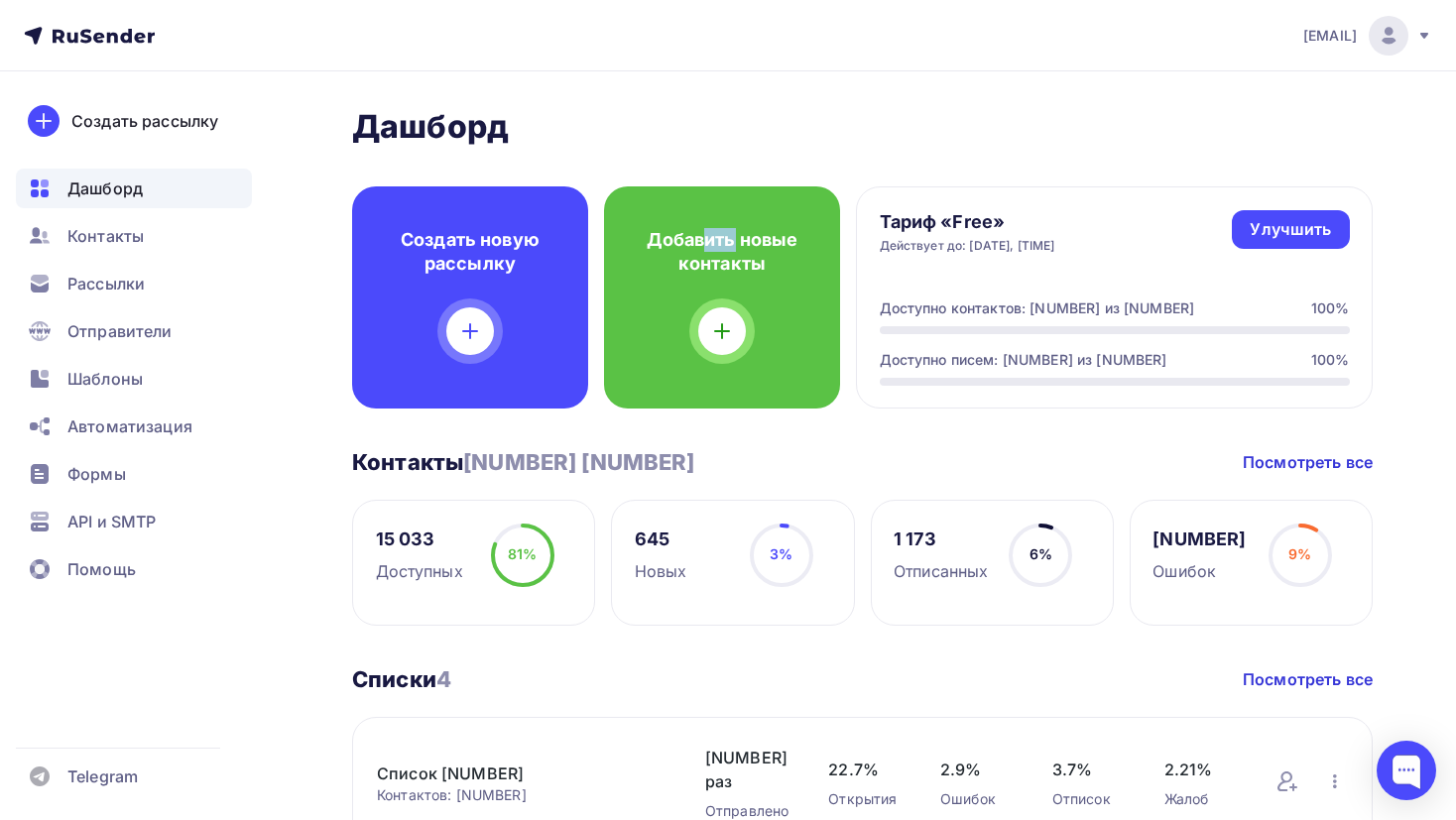 drag, startPoint x: 709, startPoint y: 177, endPoint x: 671, endPoint y: 175, distance: 38.052595 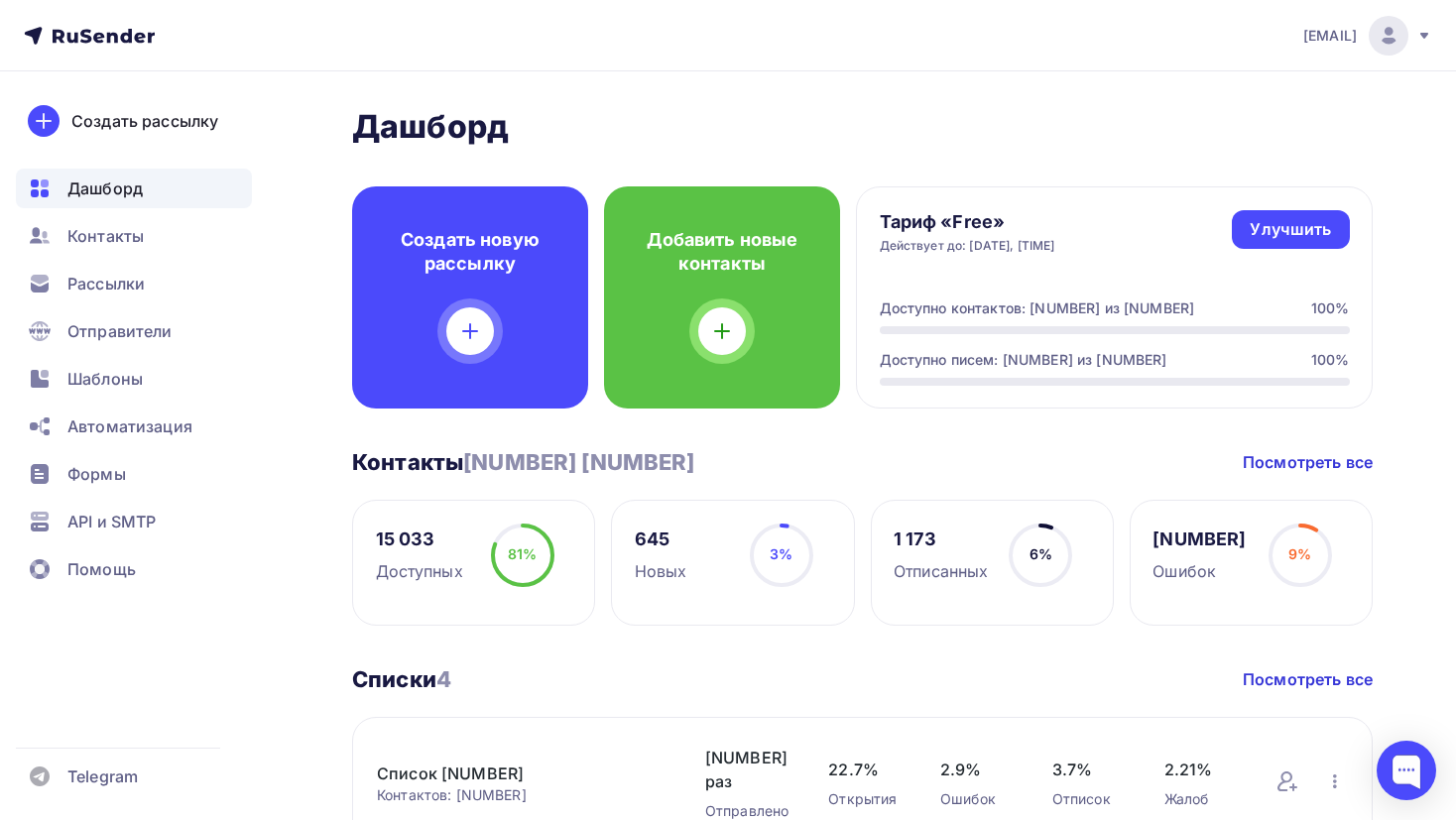 click on "Дашборд" at bounding box center [862, 127] 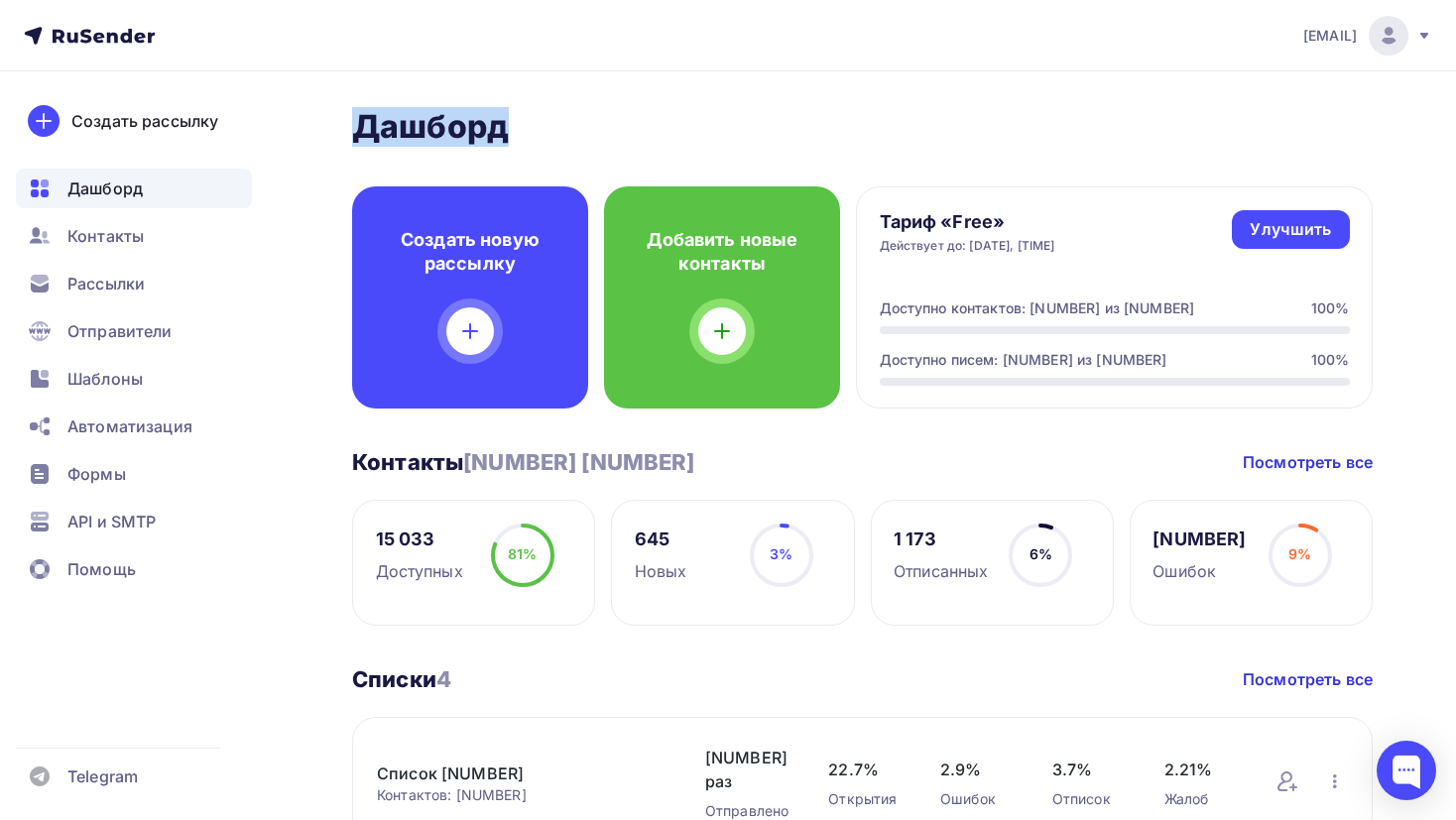 drag, startPoint x: 505, startPoint y: 131, endPoint x: 363, endPoint y: 141, distance: 142.35168 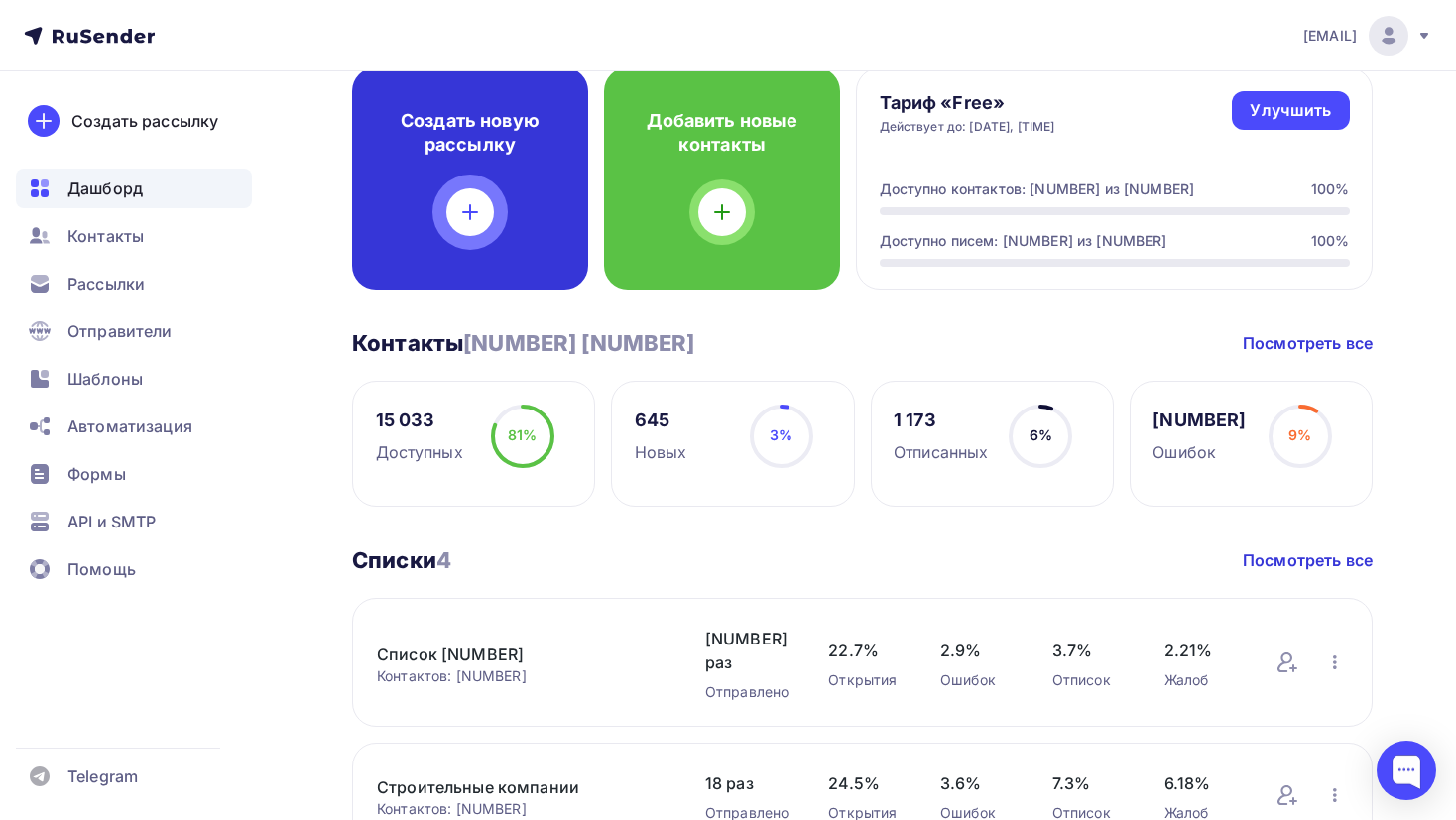 scroll, scrollTop: 139, scrollLeft: 0, axis: vertical 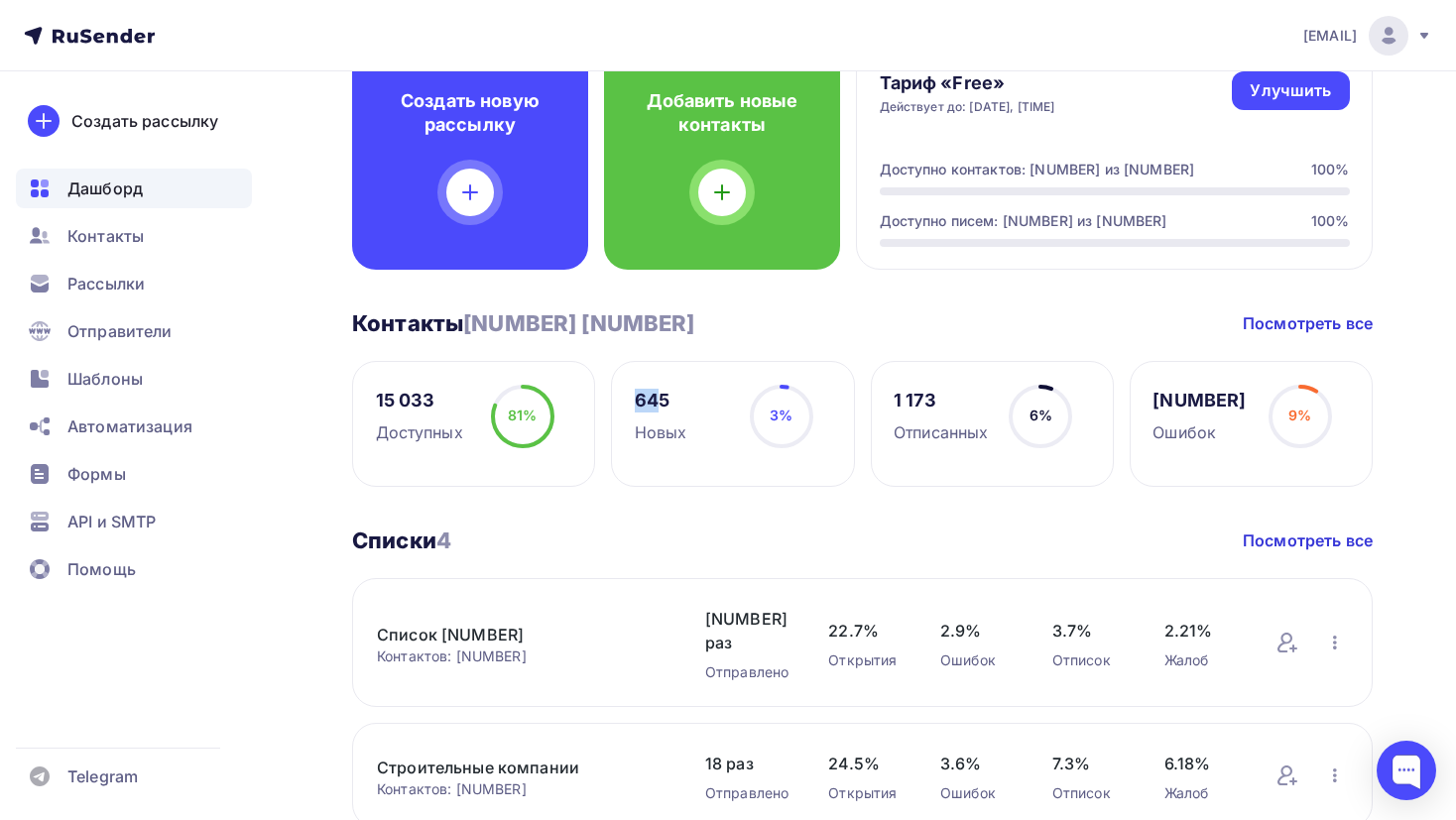 click on "645
Новых
3%   3%" at bounding box center [732, 423] 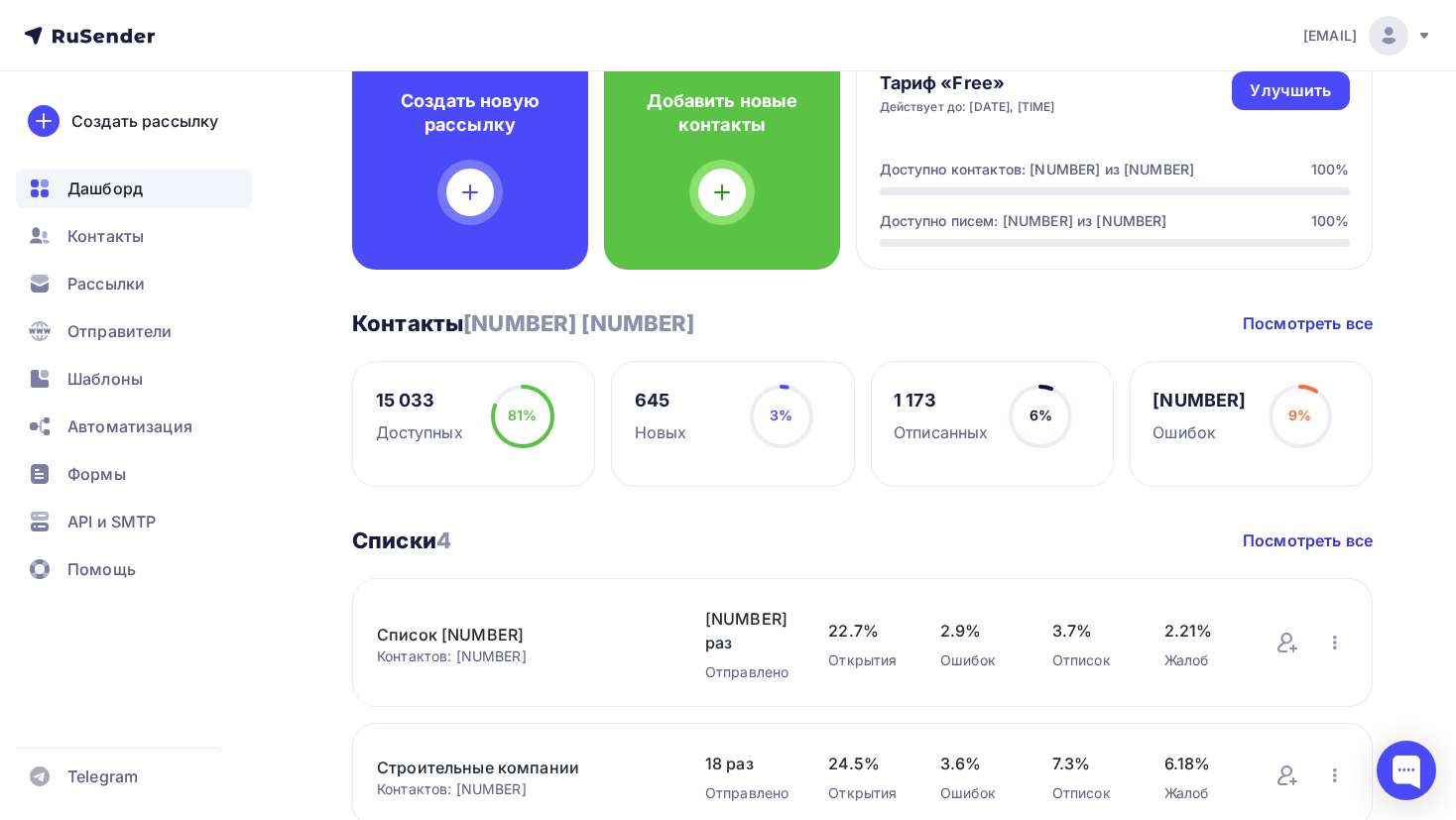 click on "Контакты
18 531
Контакты
18 531
Посмотреть все" at bounding box center (862, 323) 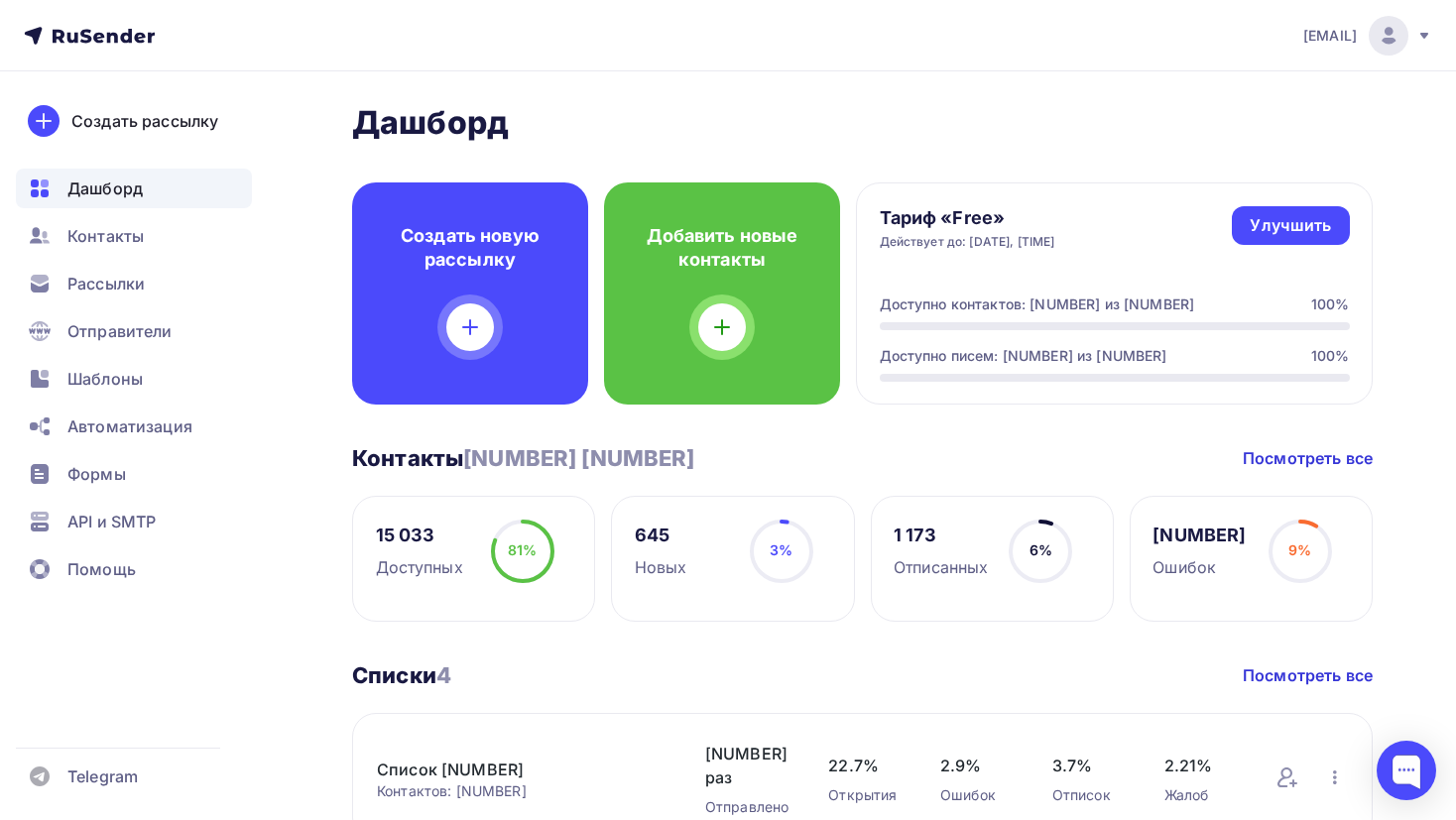 scroll, scrollTop: 0, scrollLeft: 0, axis: both 